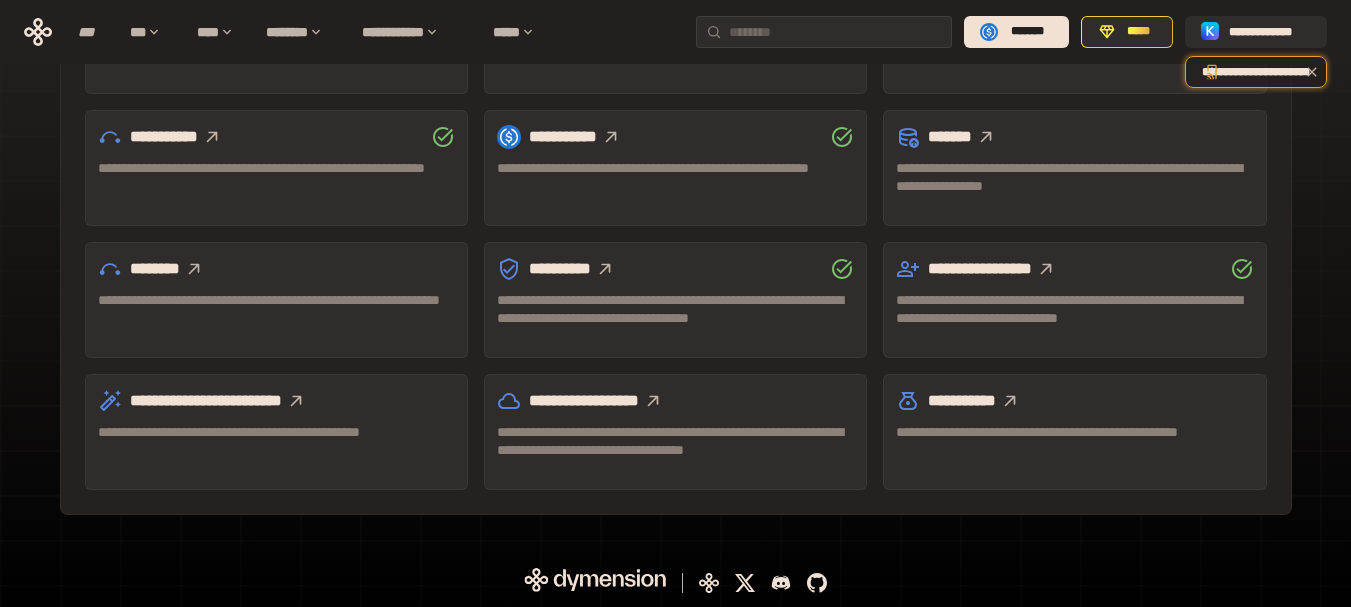 scroll, scrollTop: 605, scrollLeft: 0, axis: vertical 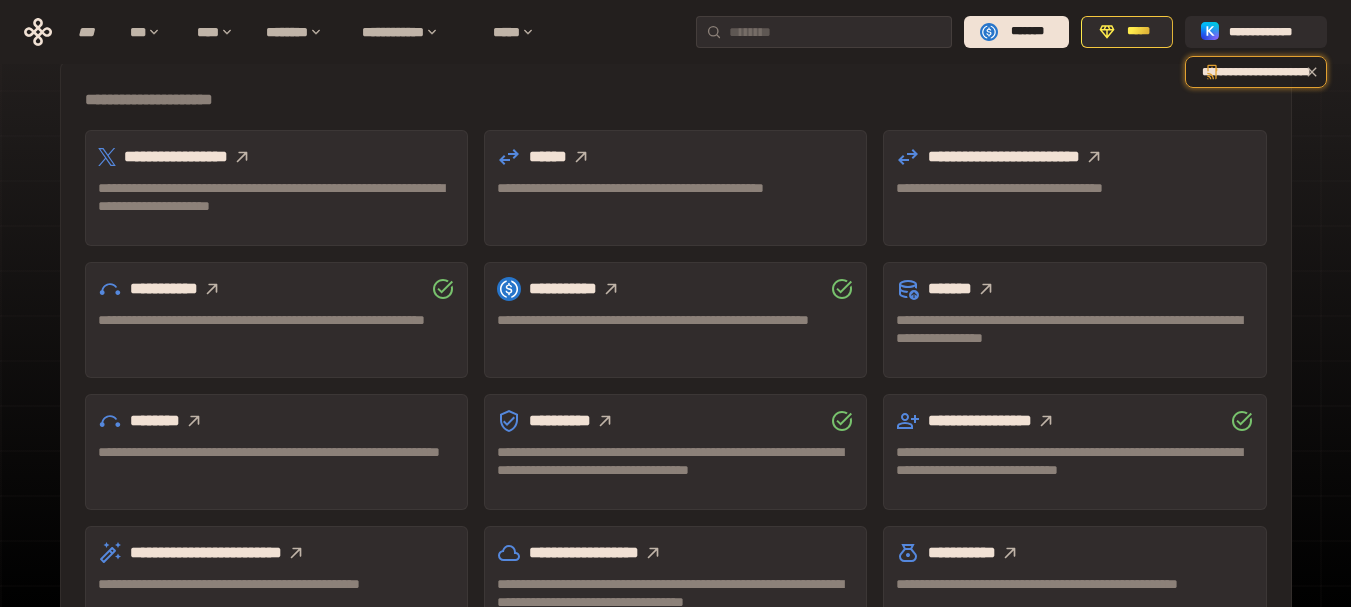 click 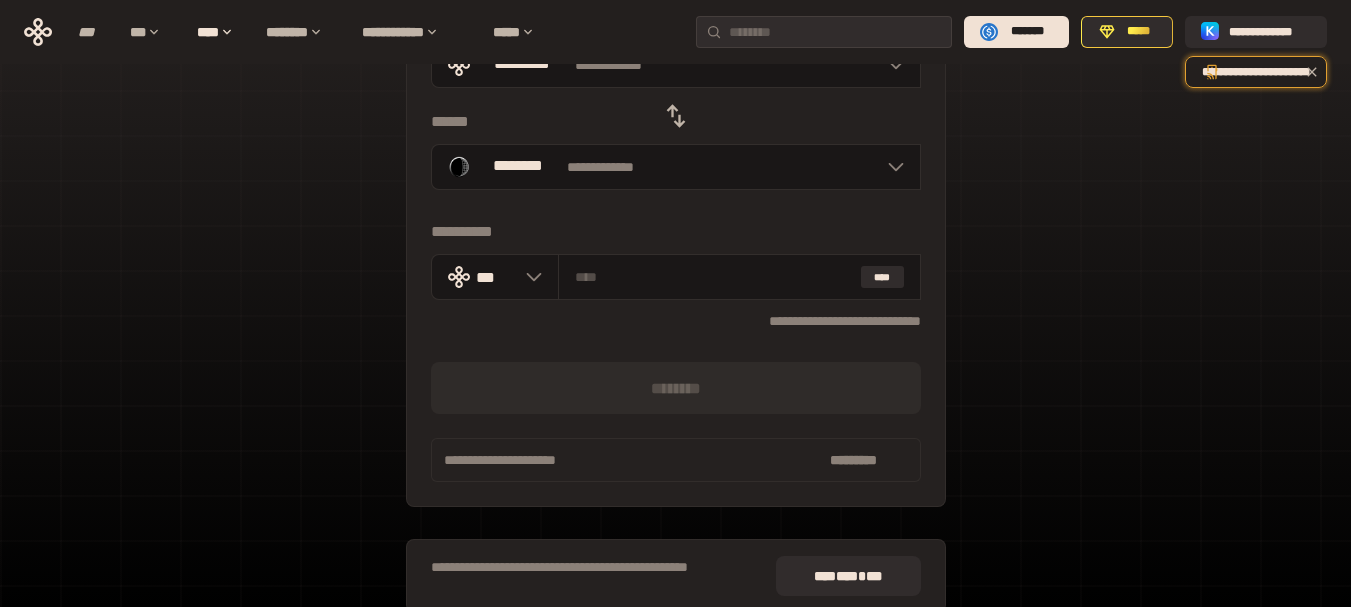 scroll, scrollTop: 0, scrollLeft: 0, axis: both 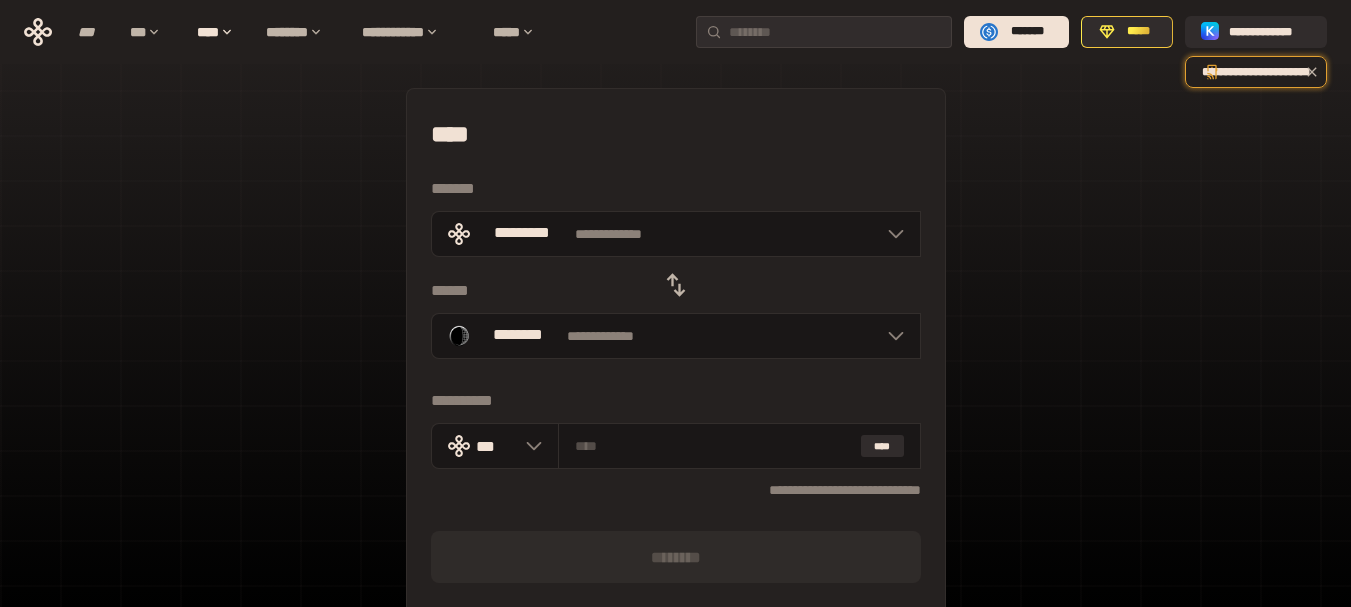 click 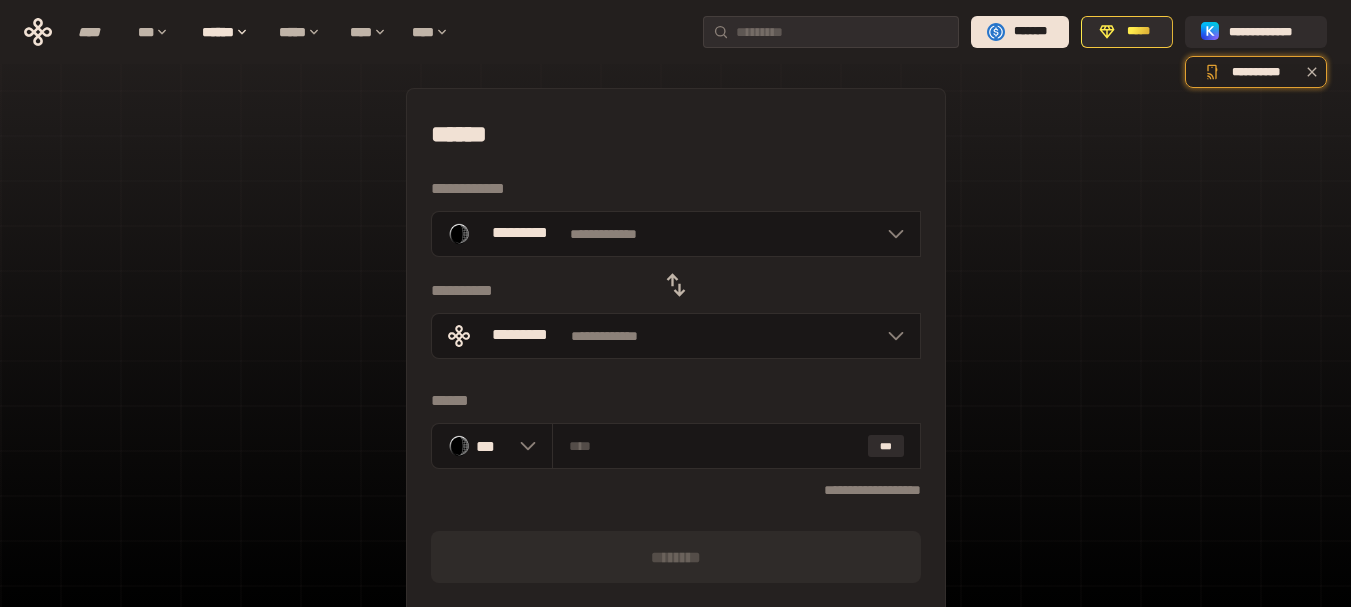 click on "**********" at bounding box center [675, 487] 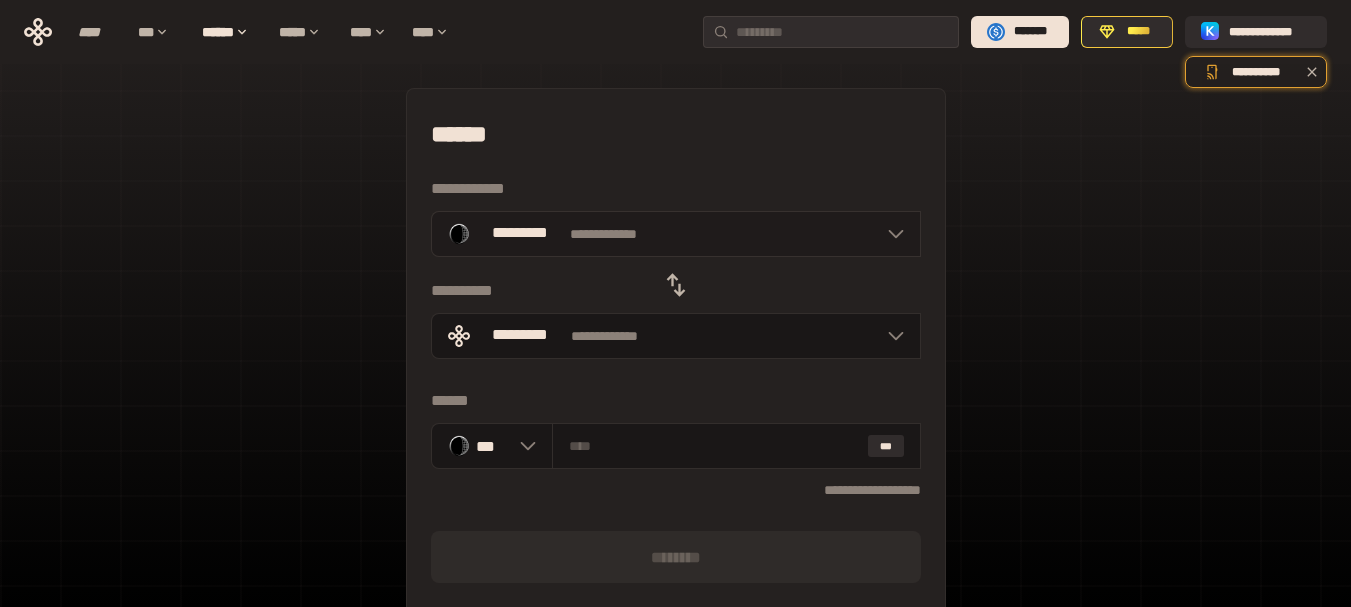 click 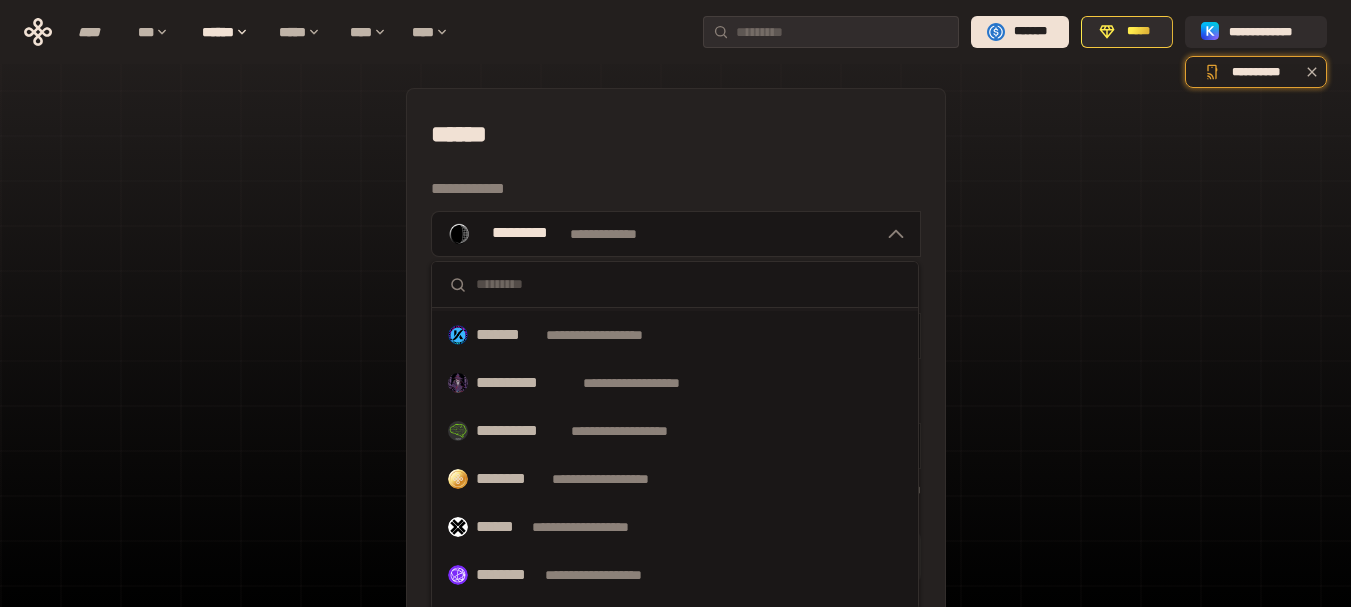 scroll, scrollTop: 500, scrollLeft: 0, axis: vertical 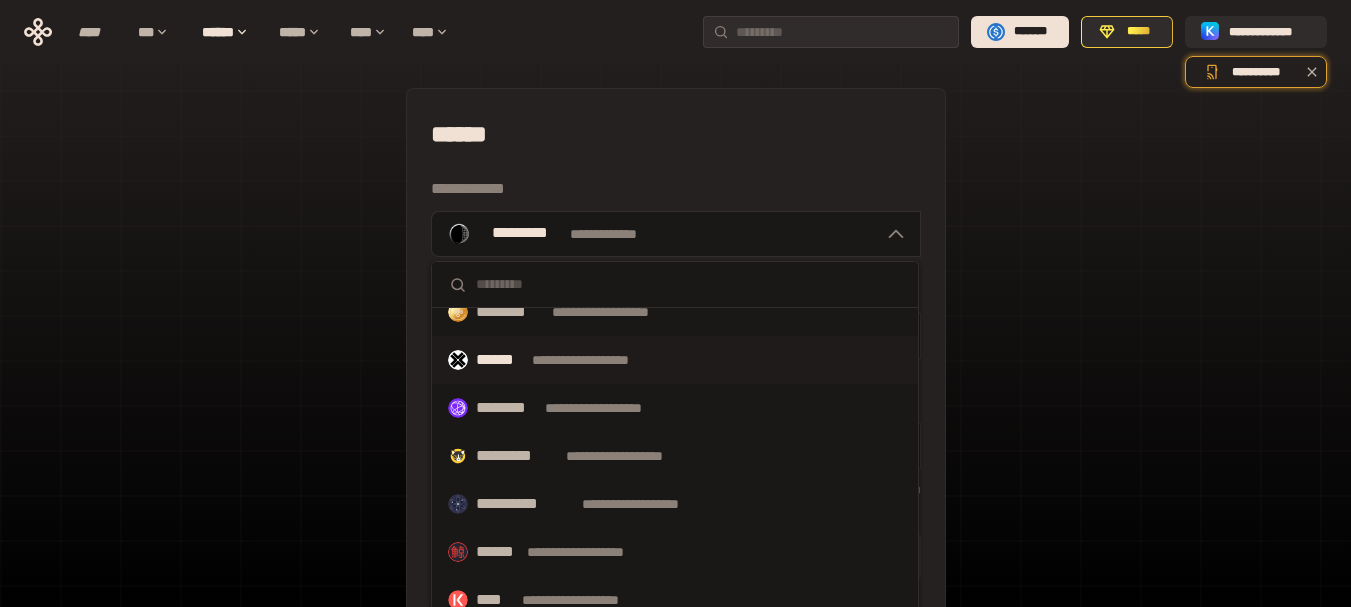 click on "******" at bounding box center [500, 360] 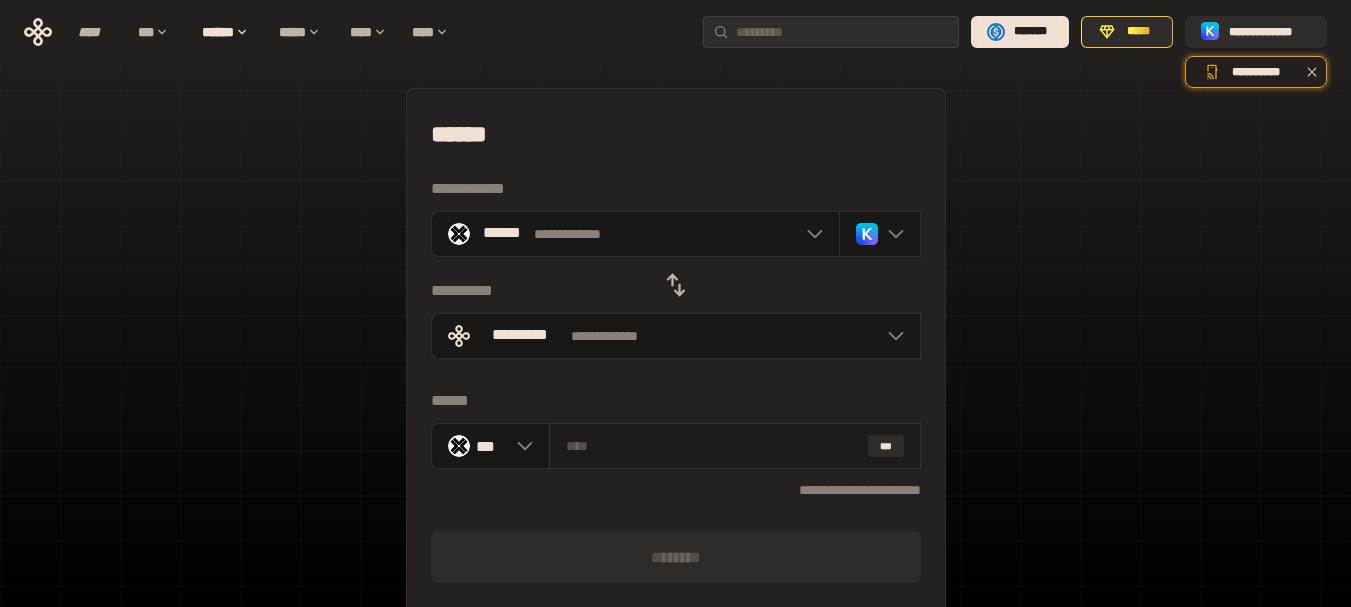 click at bounding box center (713, 446) 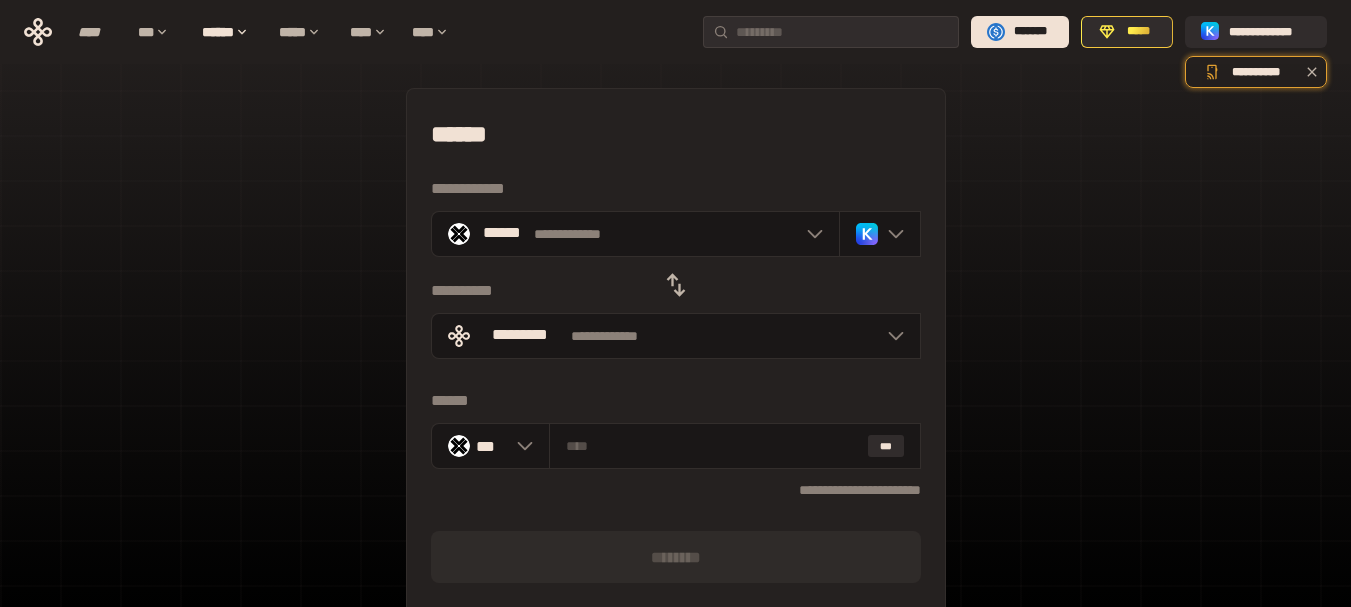 type on "*" 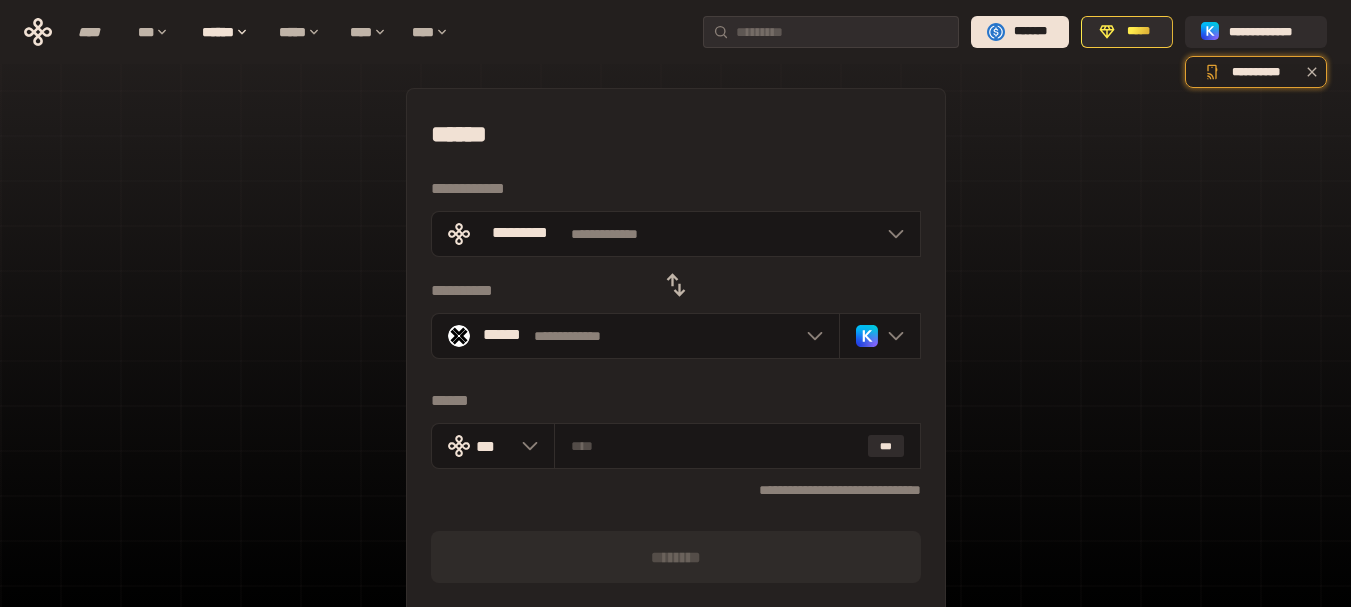 click 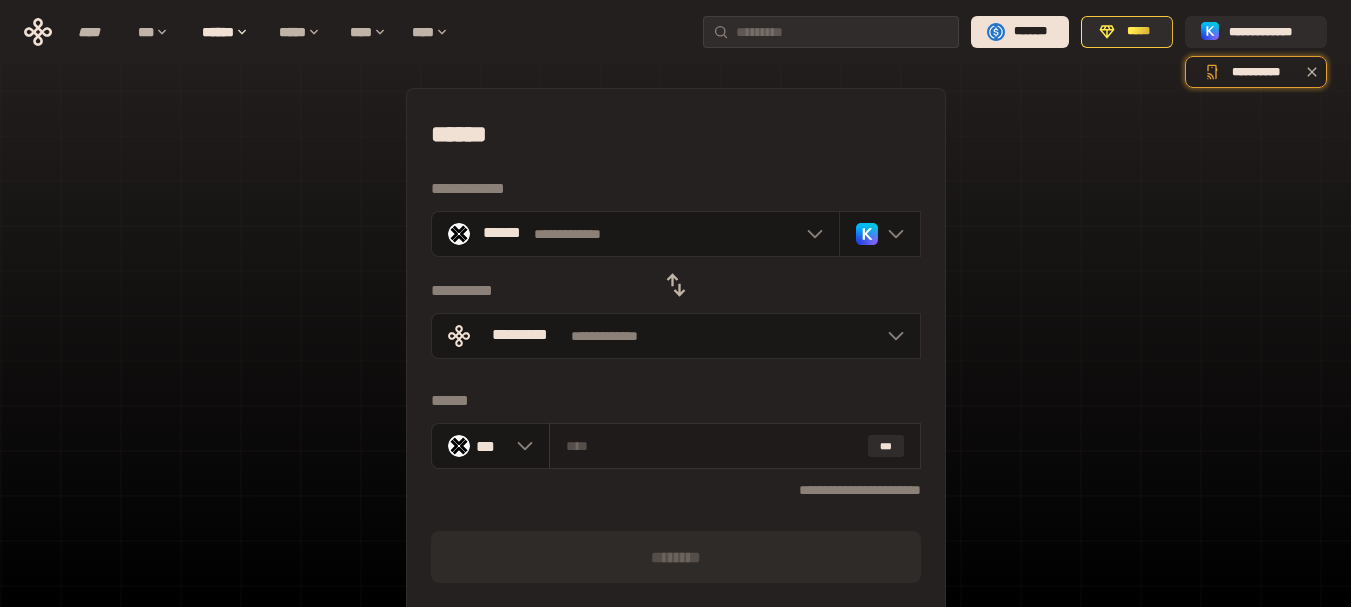click at bounding box center (713, 446) 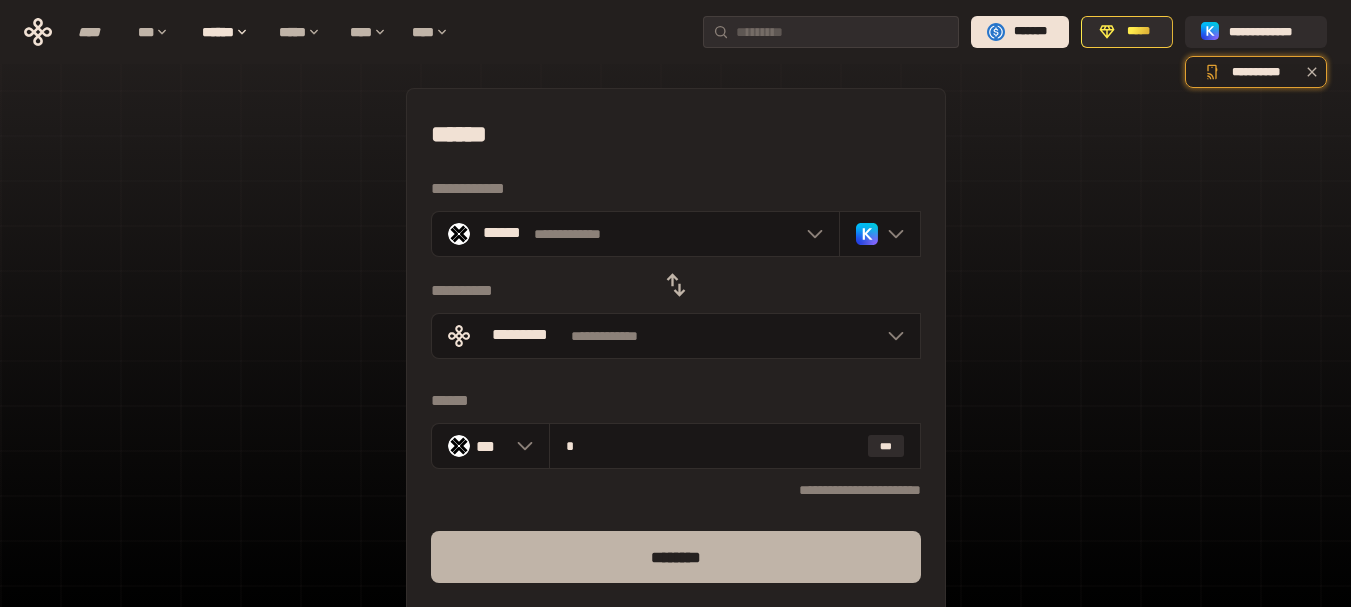 type on "*" 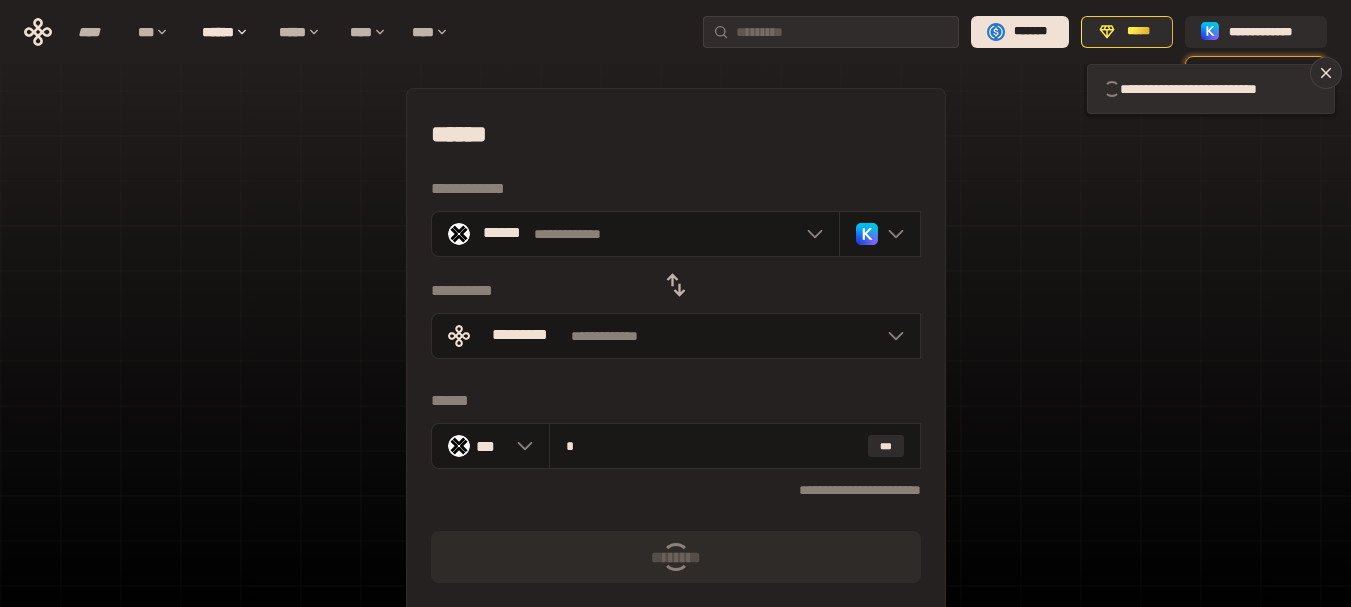 type 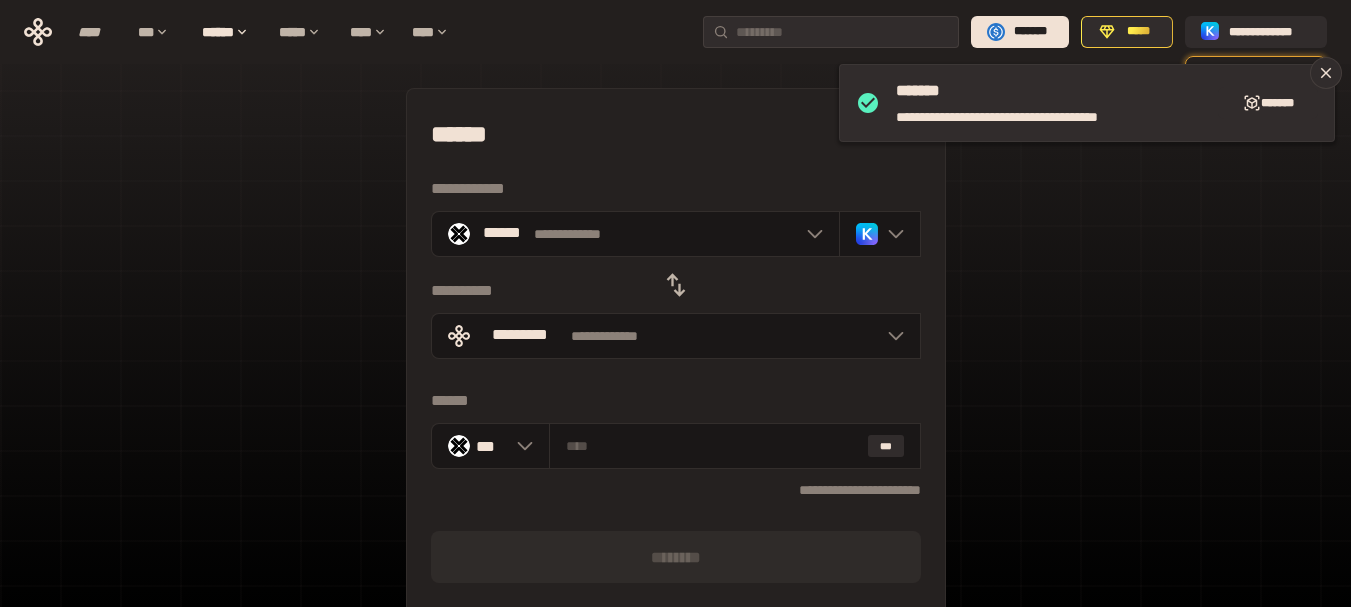 click 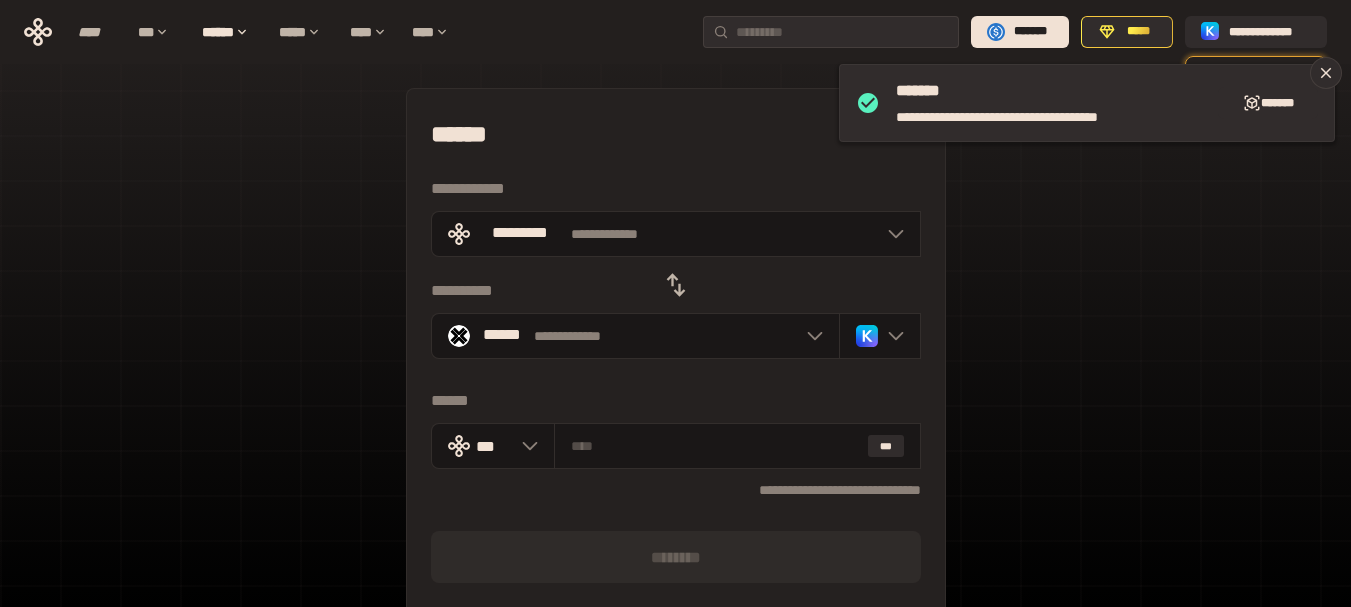 click 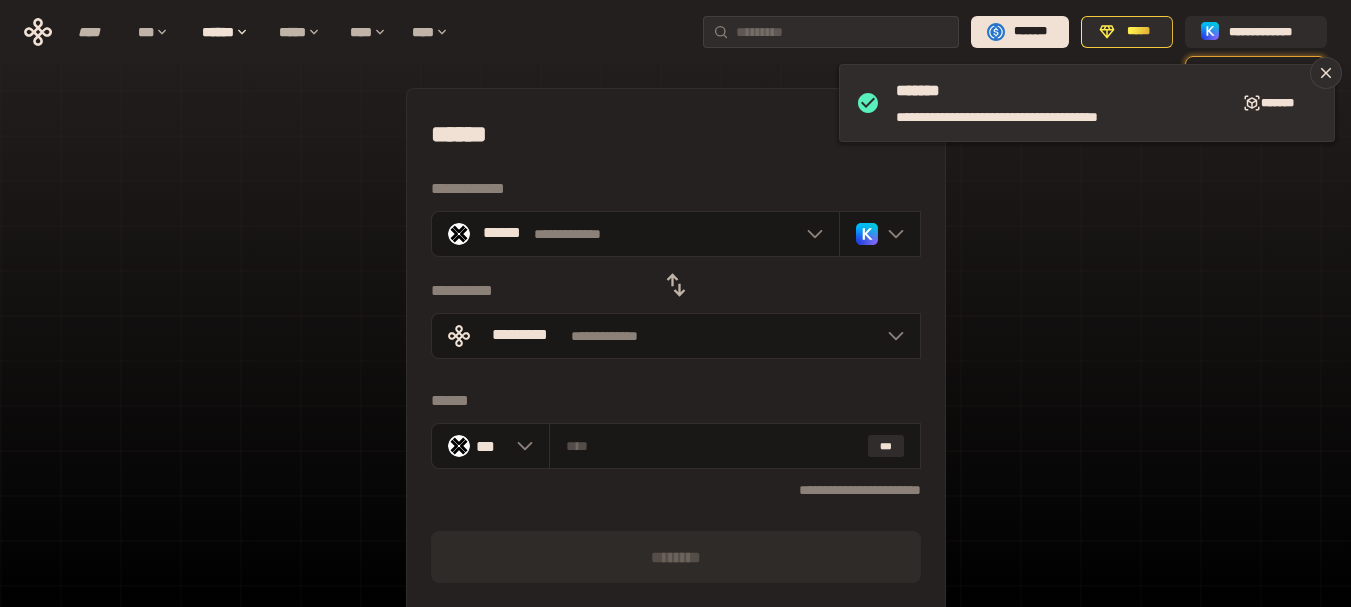 click 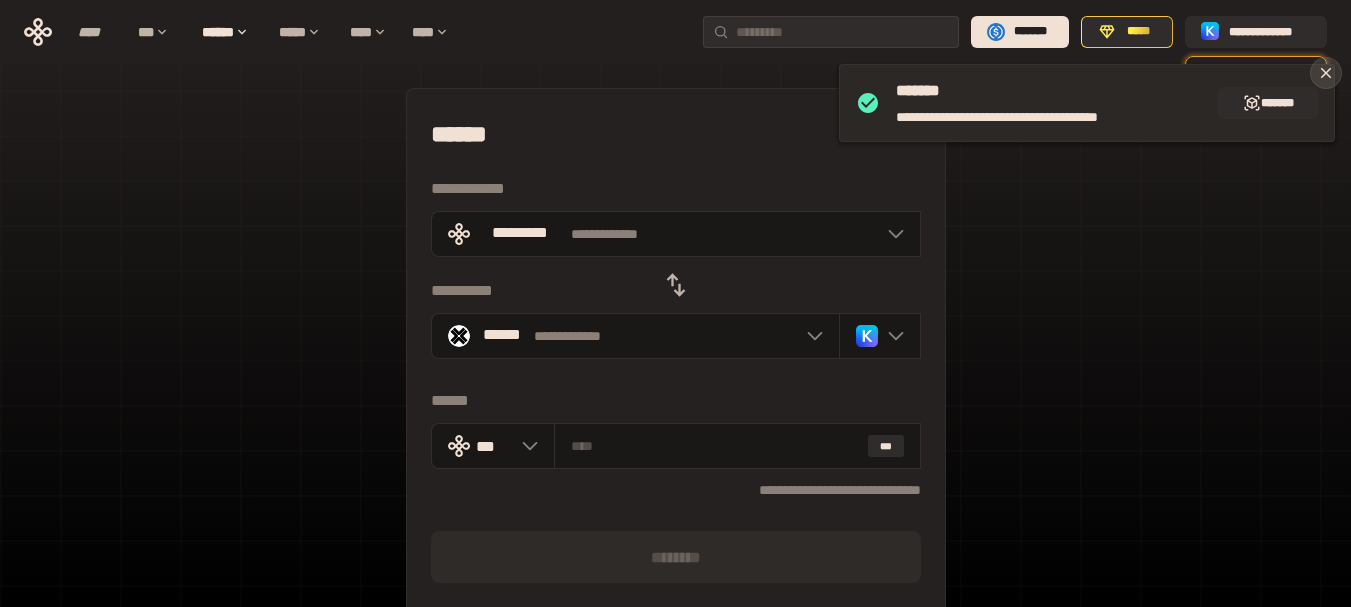 click 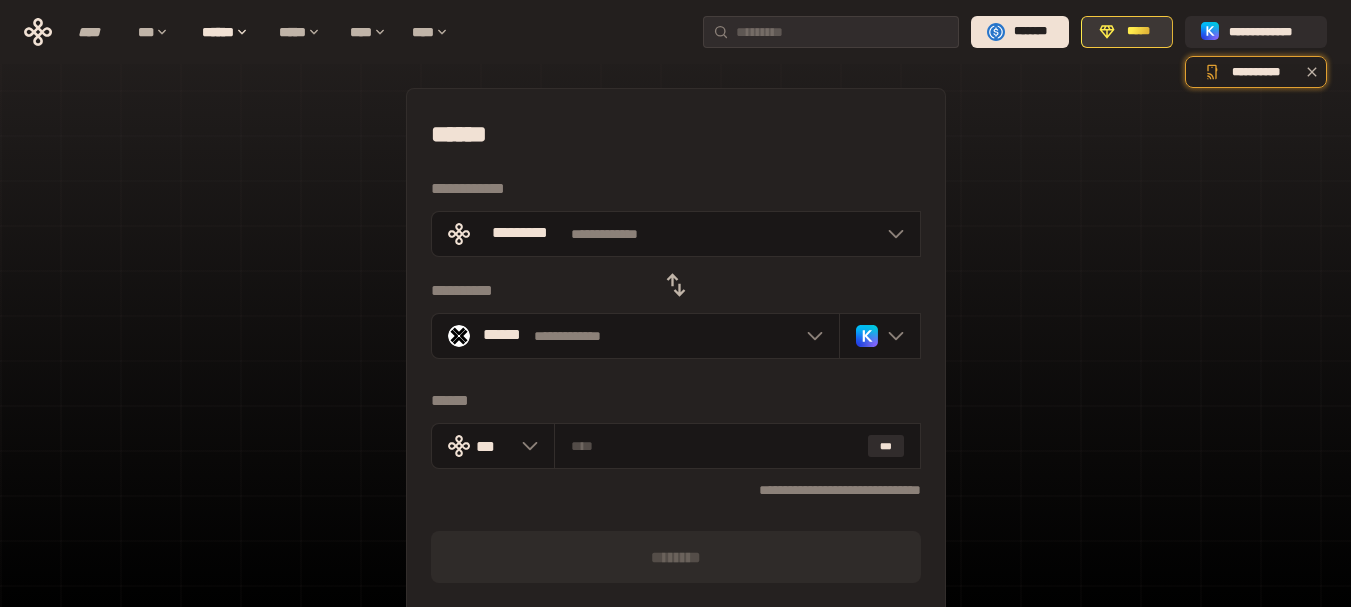click on "*****" at bounding box center (1138, 32) 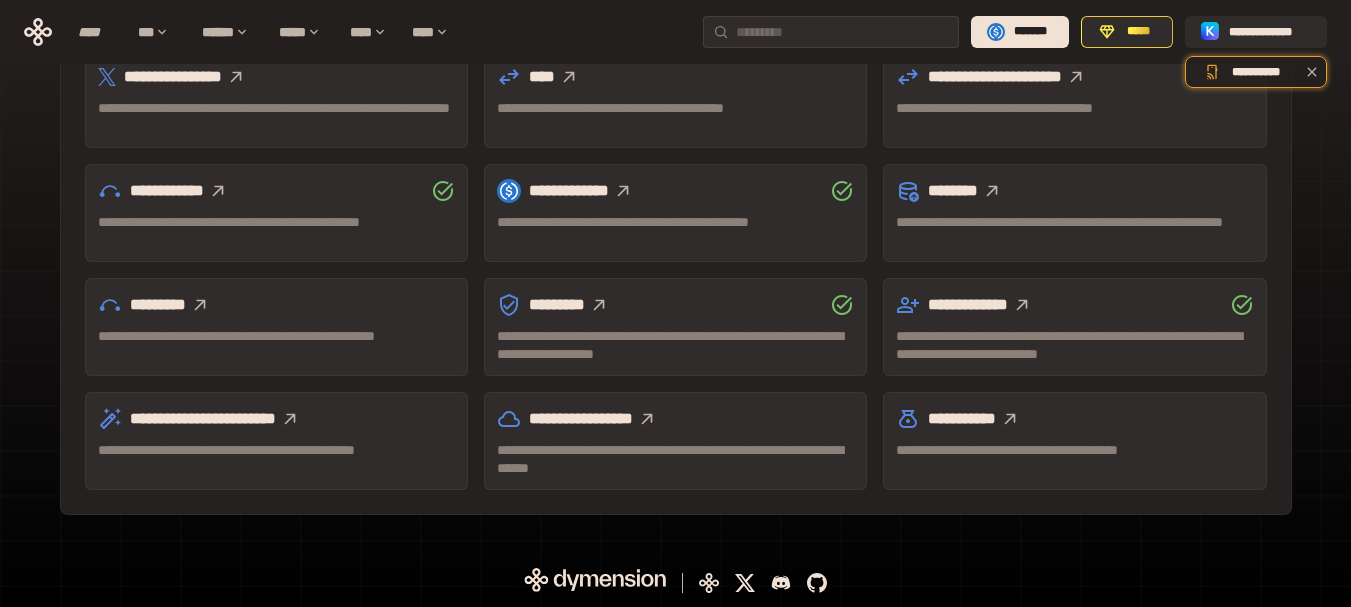 scroll, scrollTop: 700, scrollLeft: 0, axis: vertical 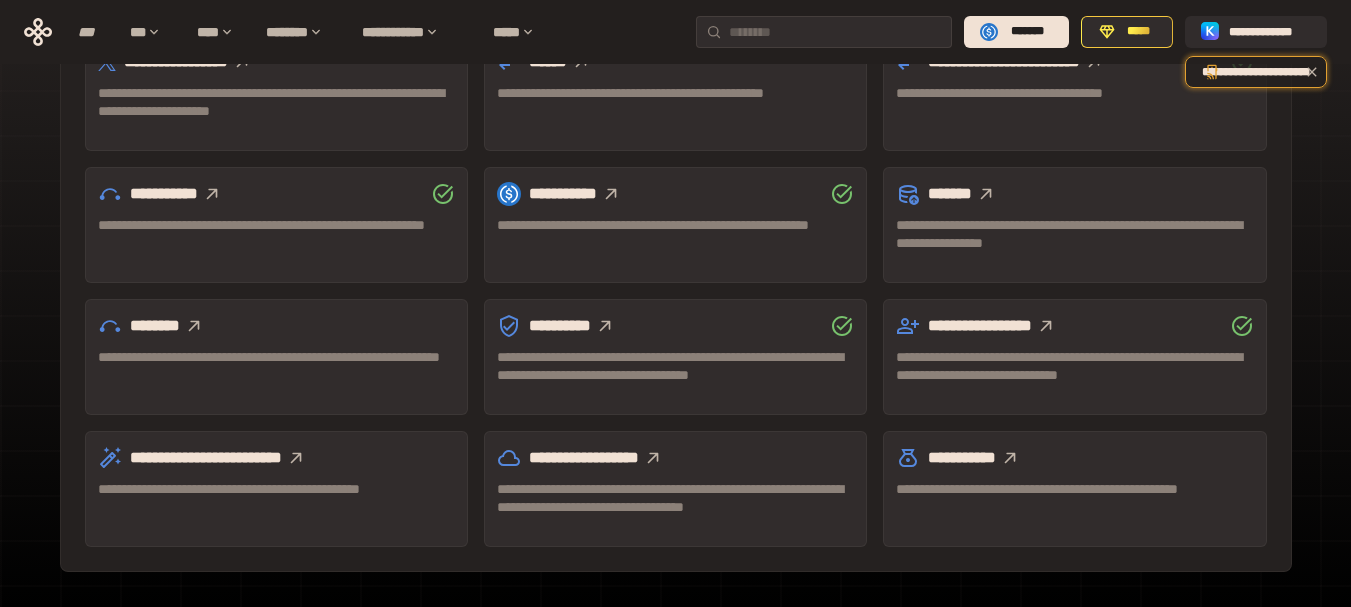 click 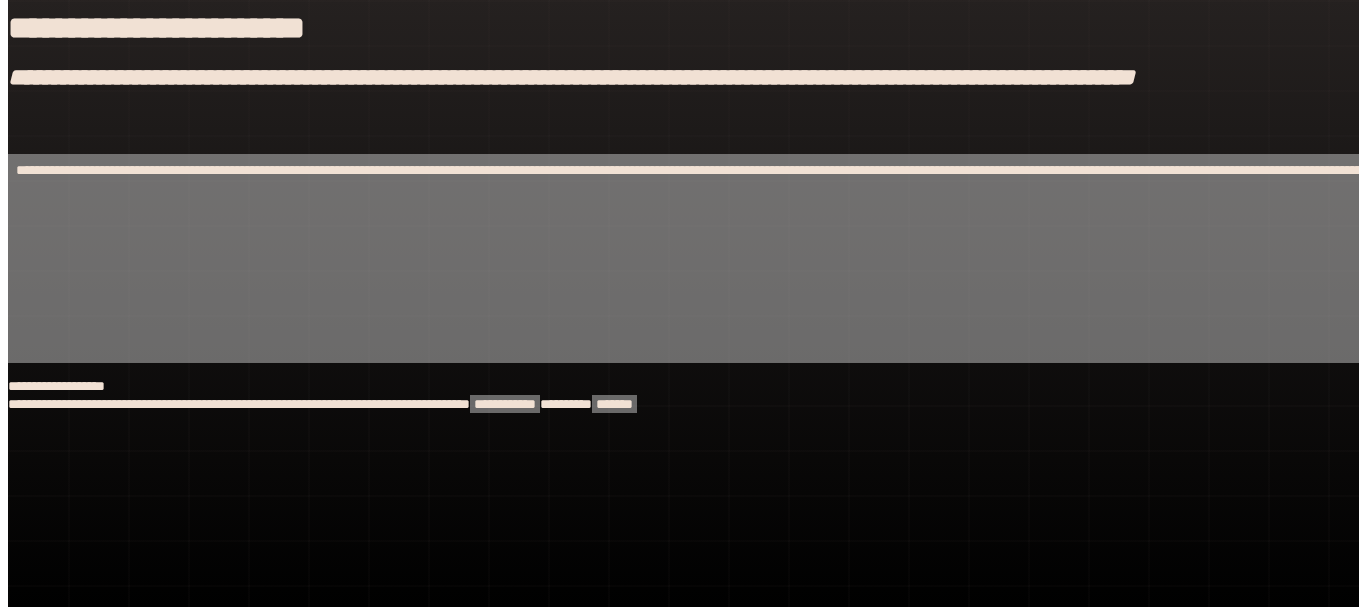scroll, scrollTop: 0, scrollLeft: 0, axis: both 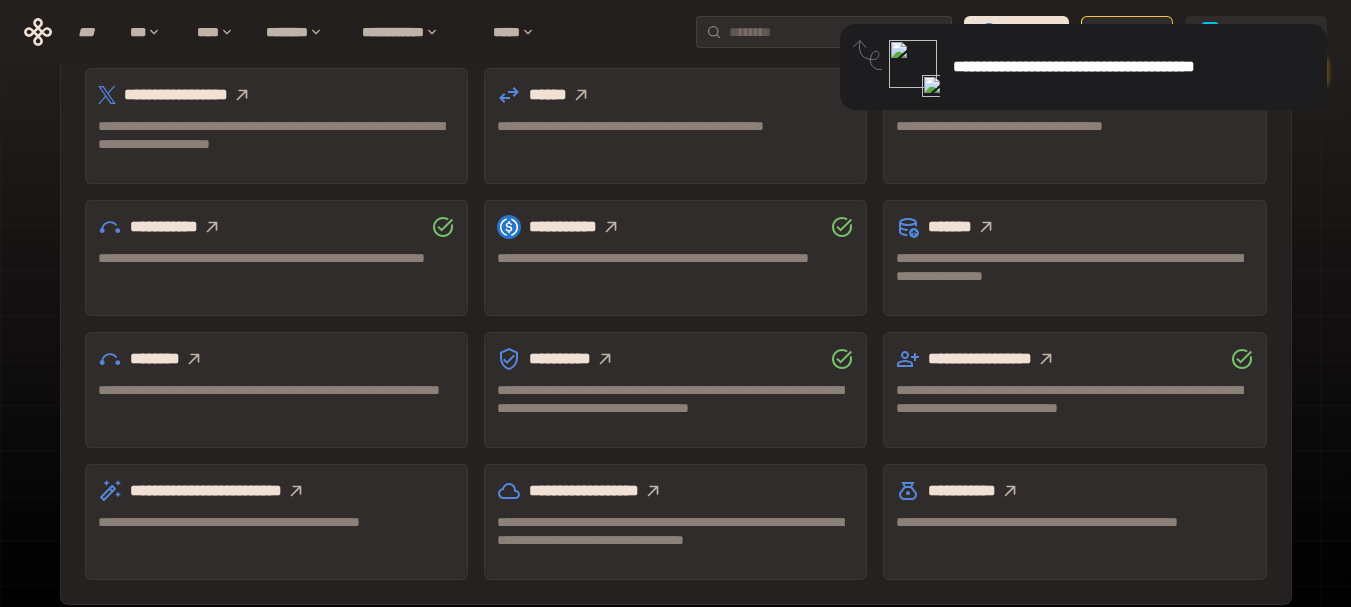 click on "**********" at bounding box center [261, 258] 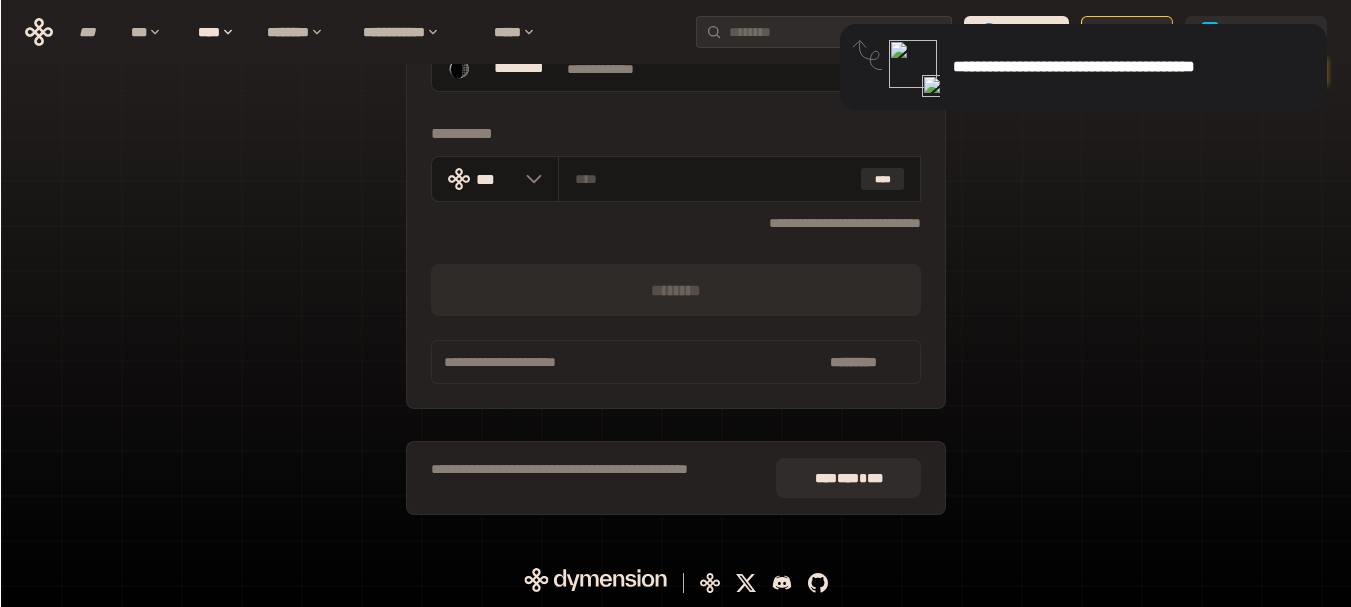 scroll, scrollTop: 216, scrollLeft: 0, axis: vertical 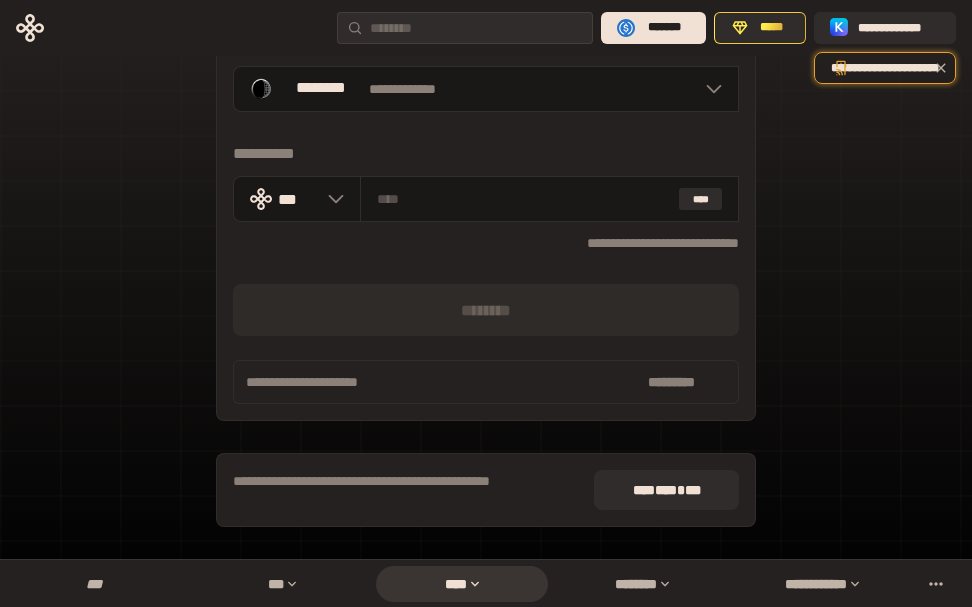 click on "**********" at bounding box center [486, 199] 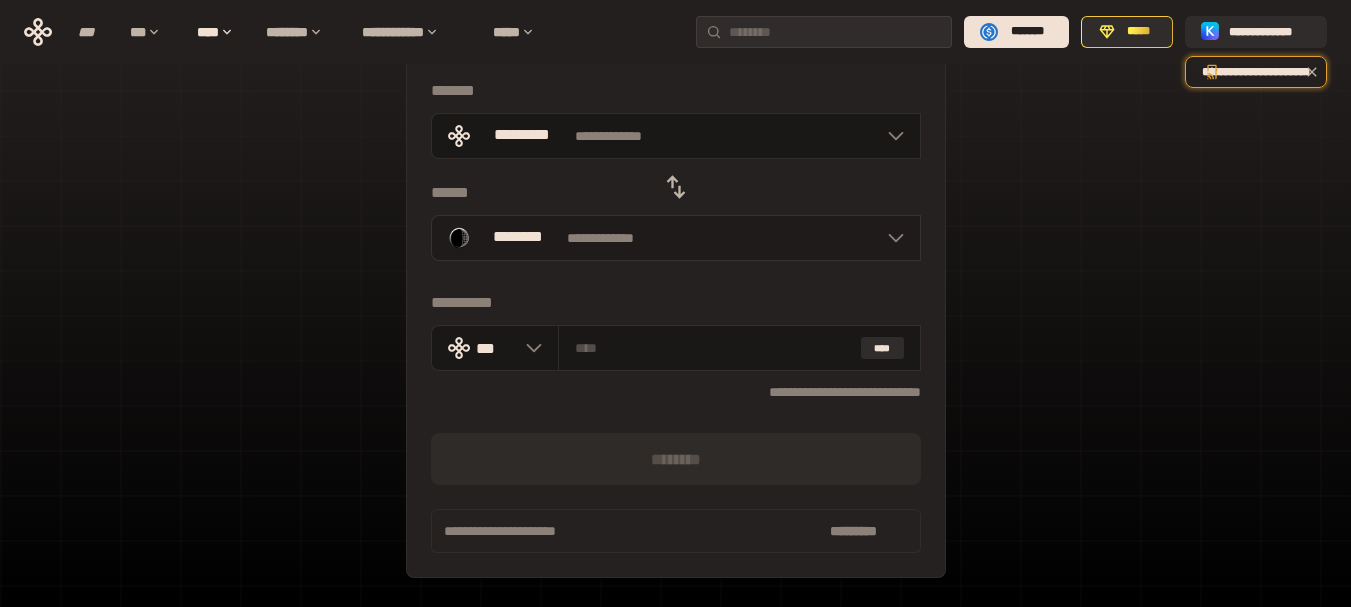 scroll, scrollTop: 0, scrollLeft: 0, axis: both 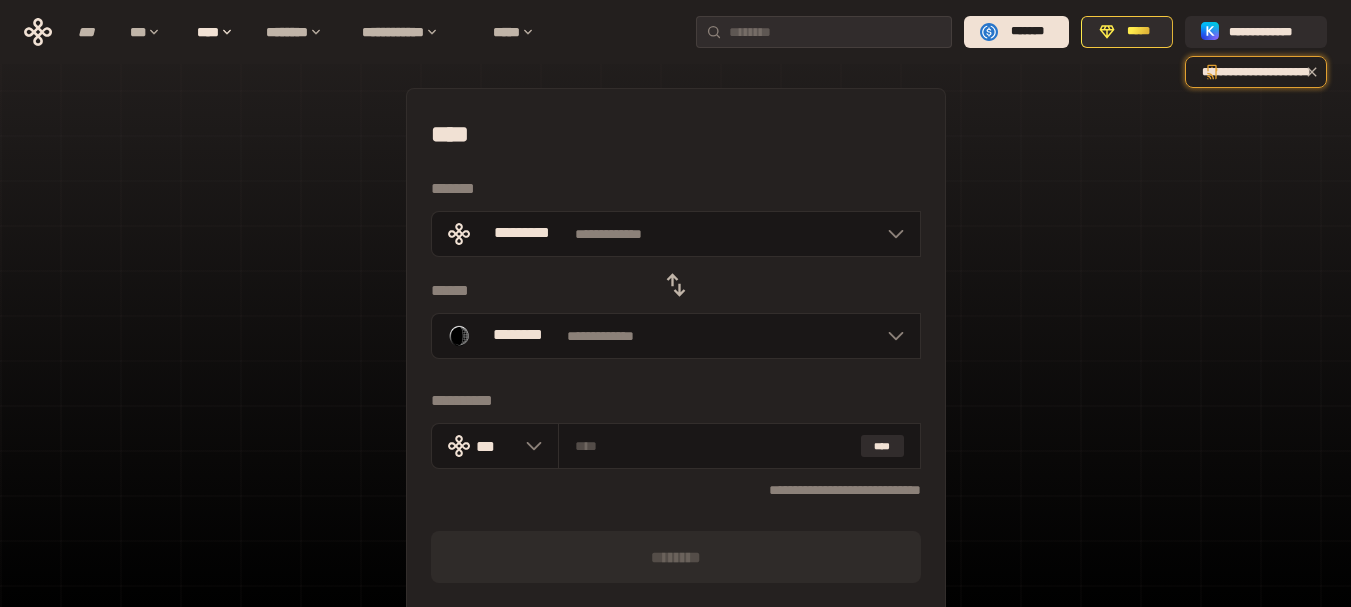 click 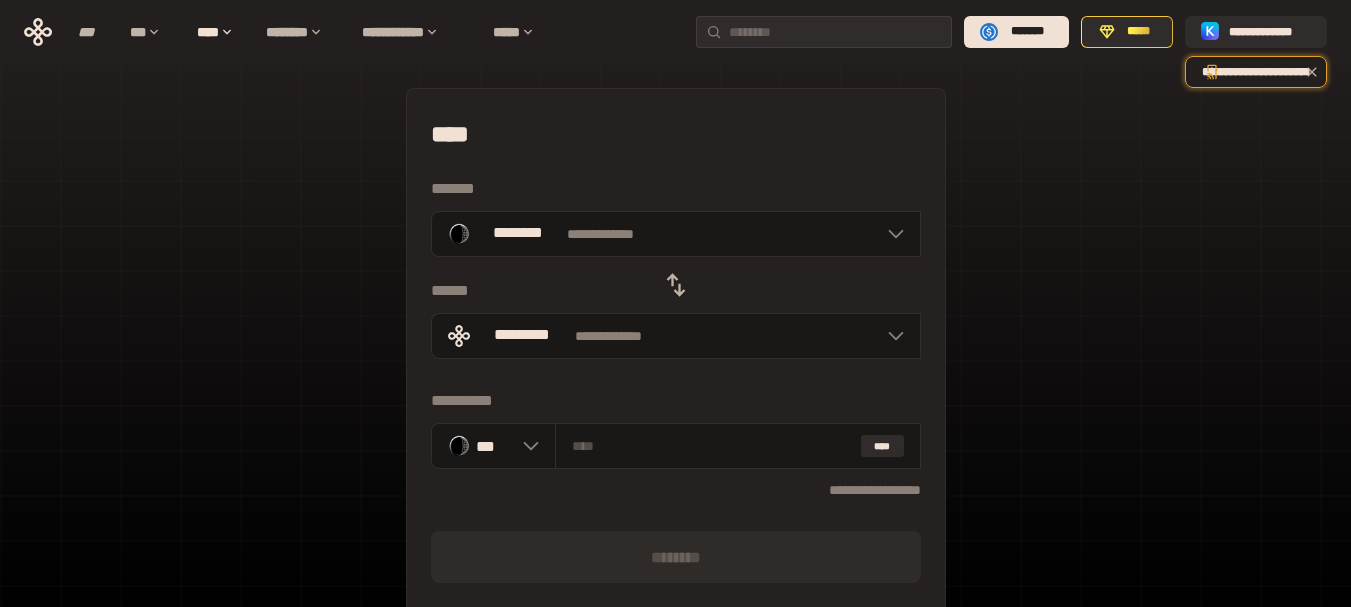 click 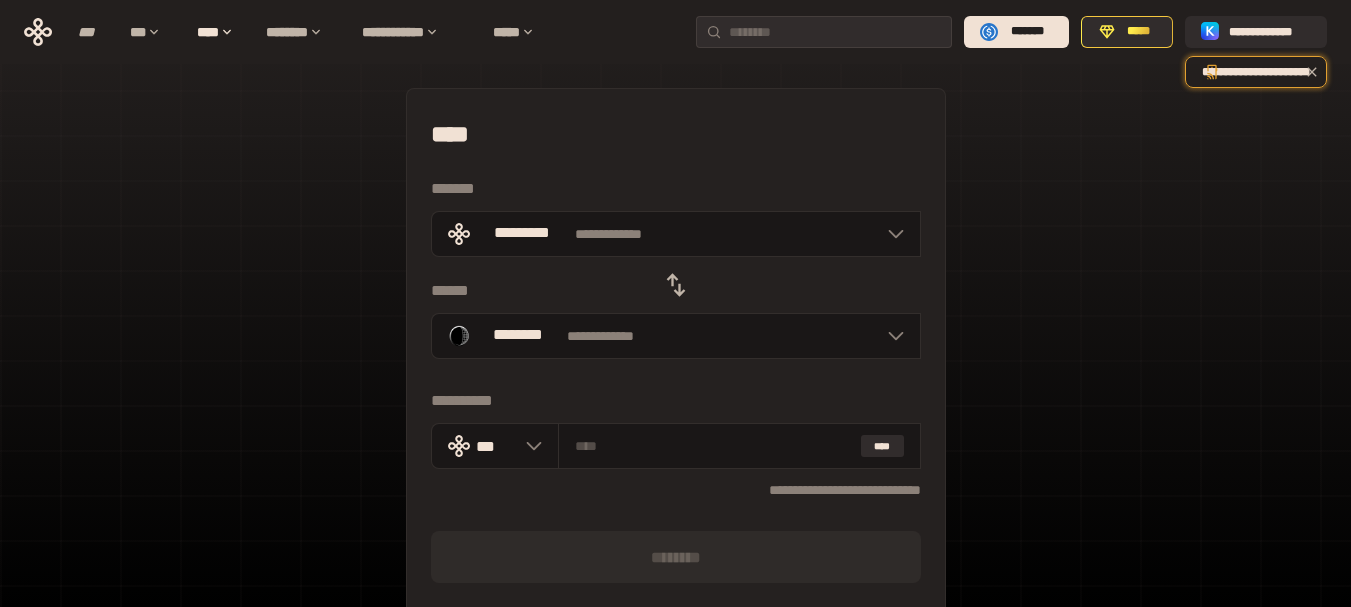 click on "**********" at bounding box center [675, 445] 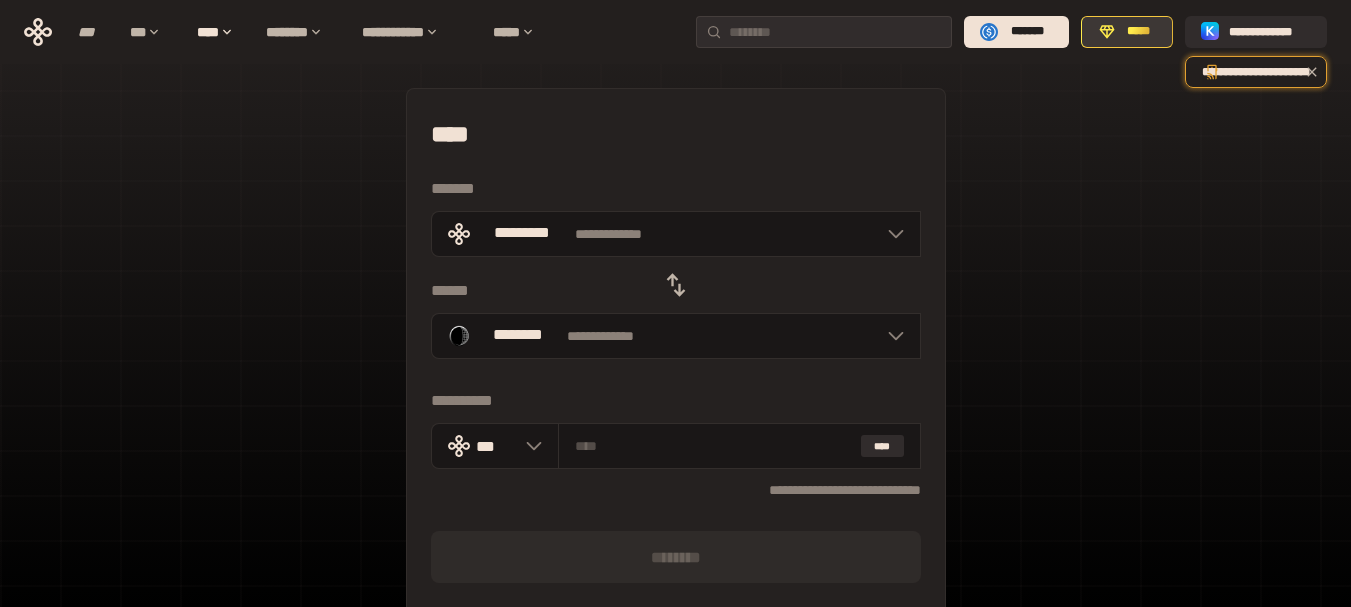 click on "*****" at bounding box center (1138, 31) 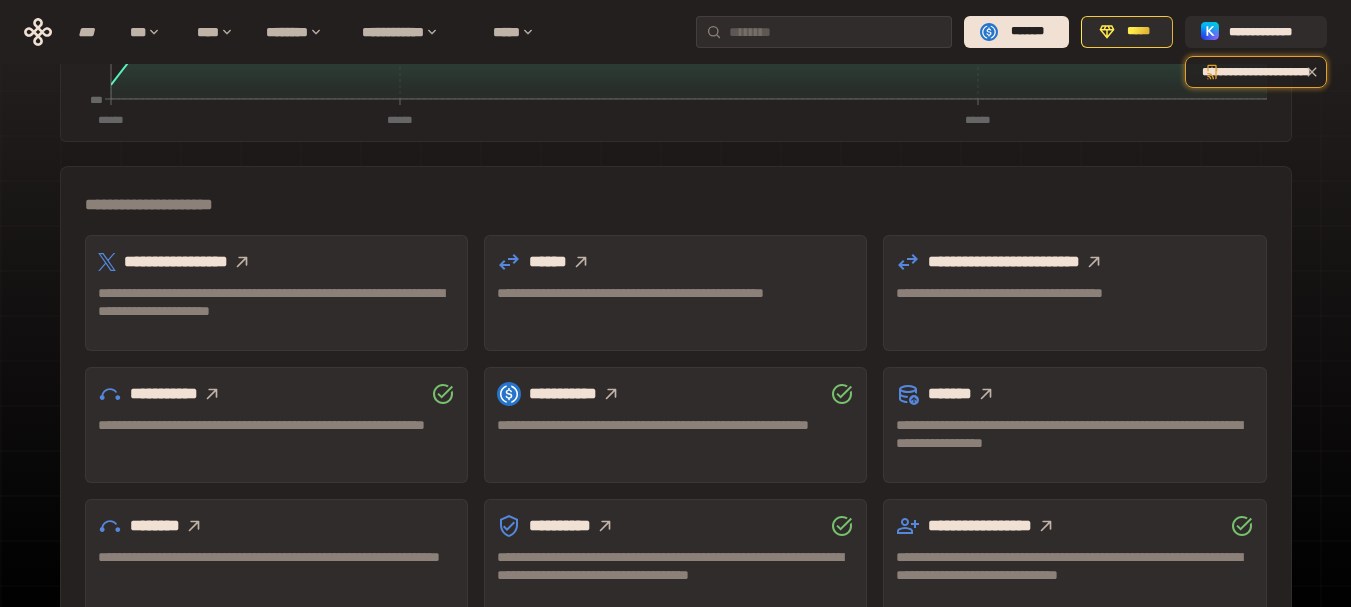scroll, scrollTop: 667, scrollLeft: 0, axis: vertical 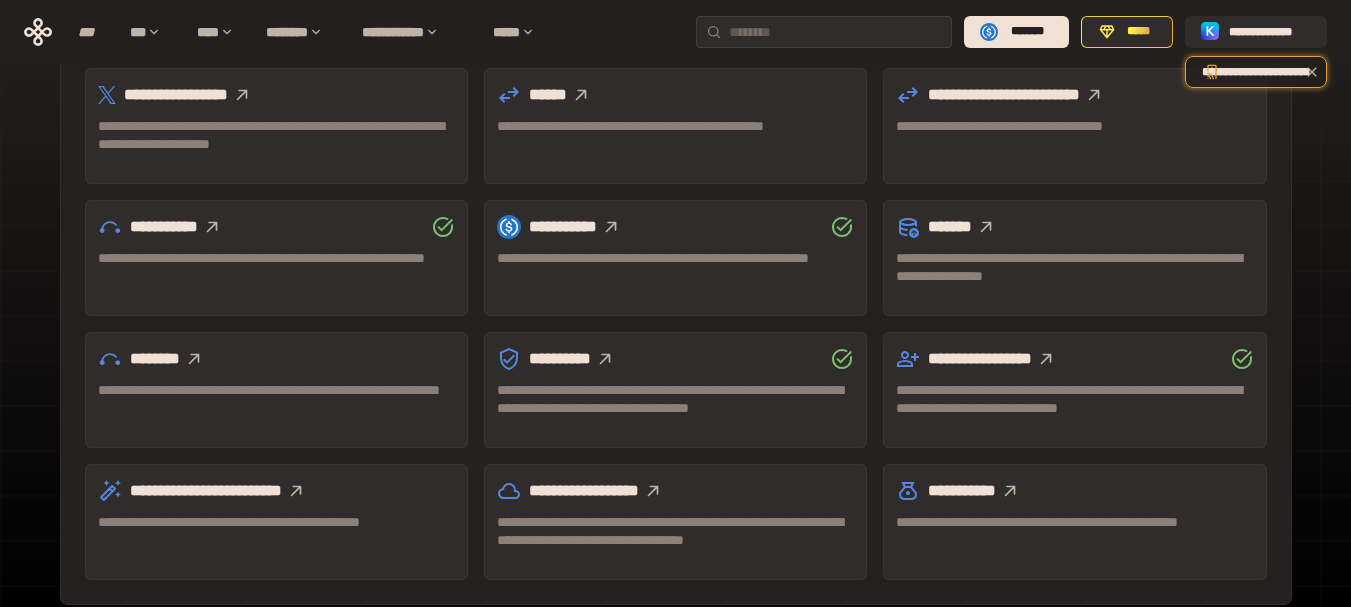 click 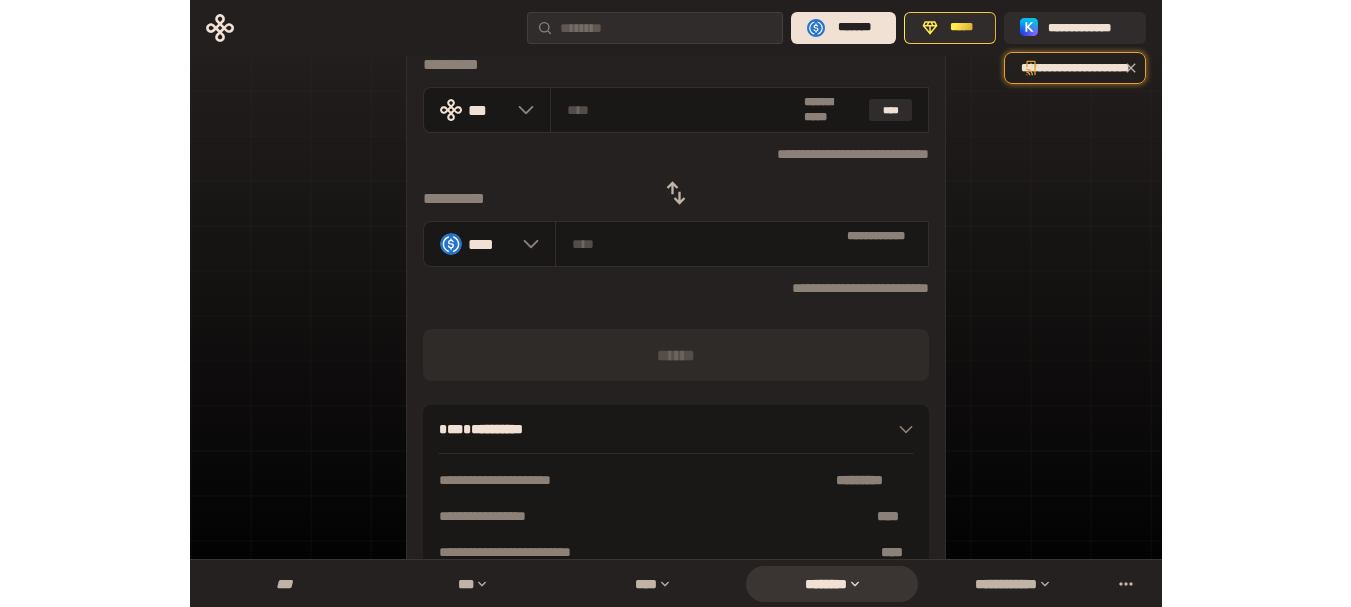 scroll, scrollTop: 47, scrollLeft: 0, axis: vertical 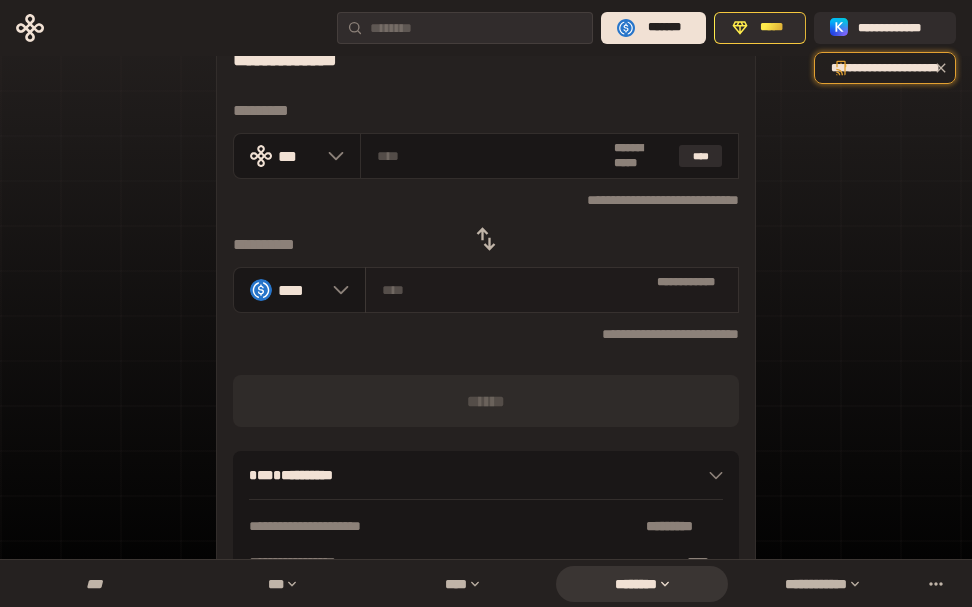click at bounding box center [515, 290] 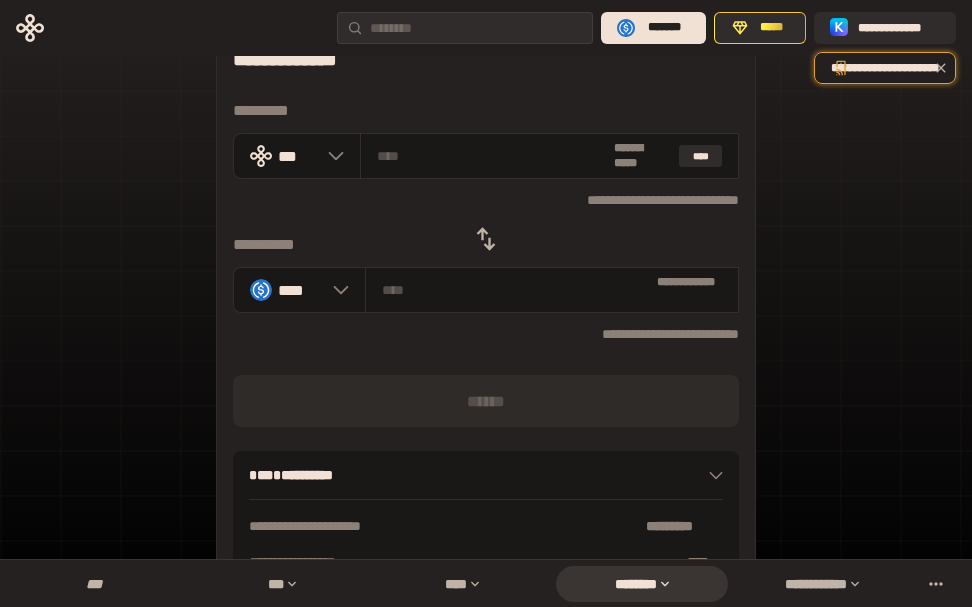 type on "*" 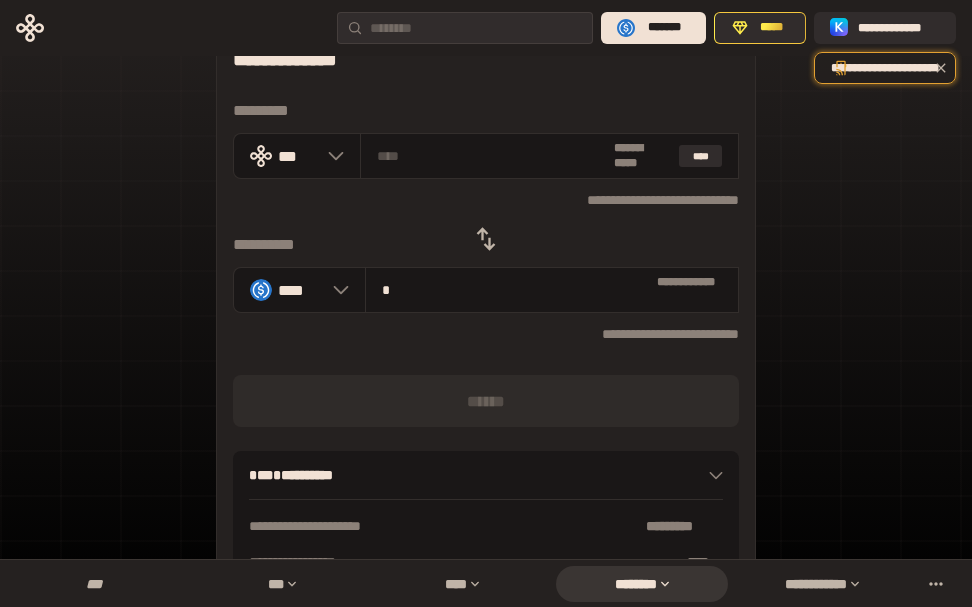 type on "**********" 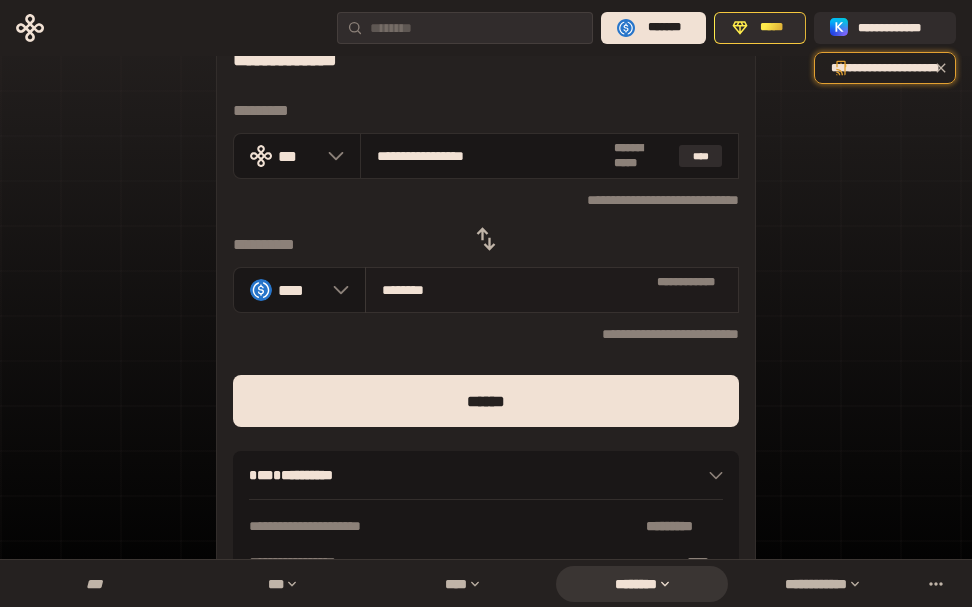 type on "*******" 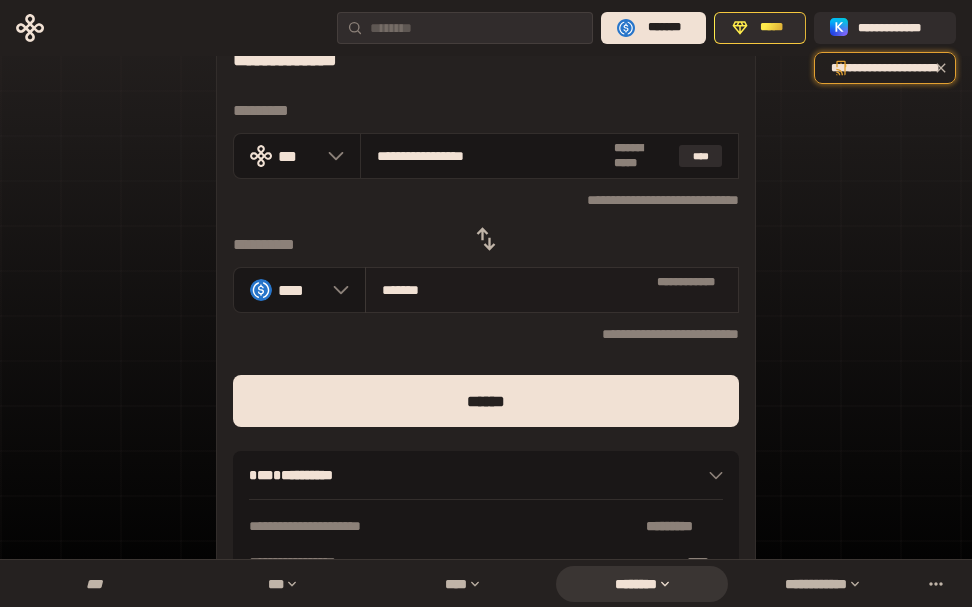 type on "**********" 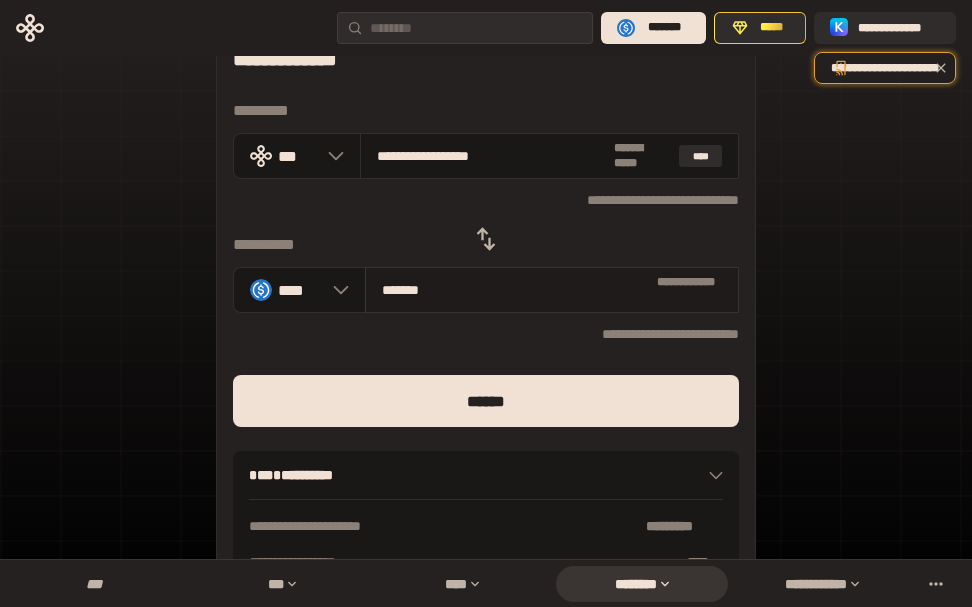 type on "******" 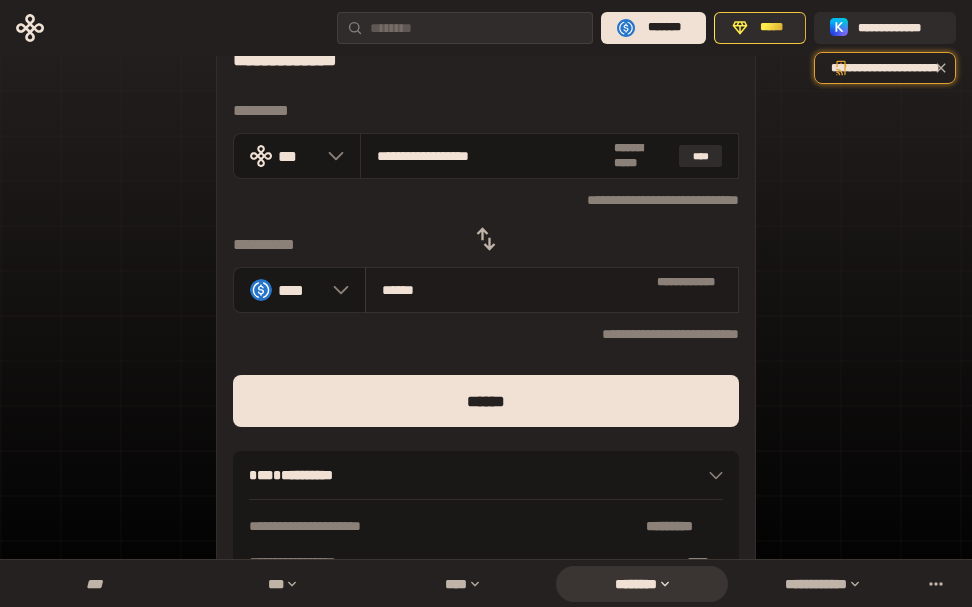 type on "**********" 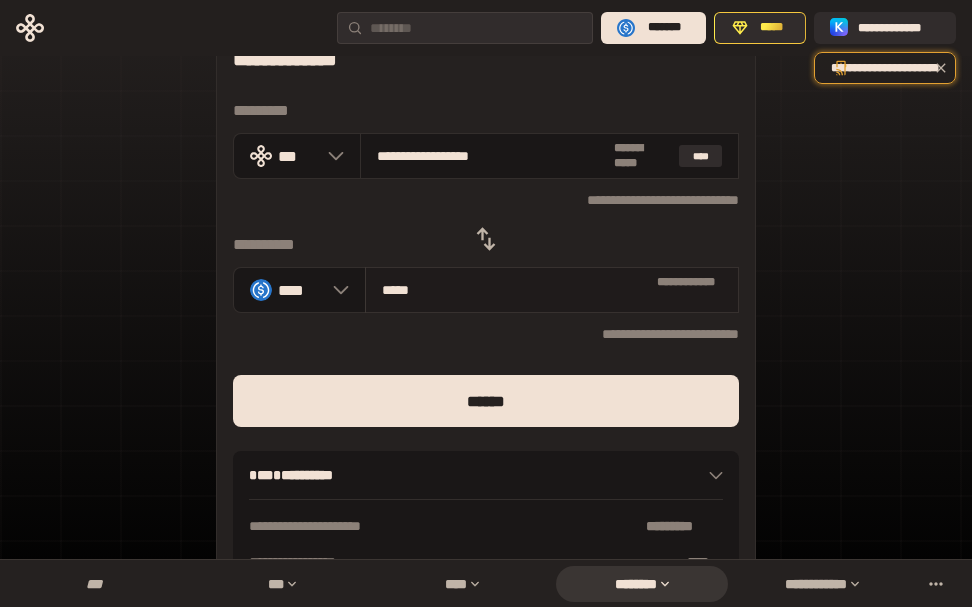 type on "**********" 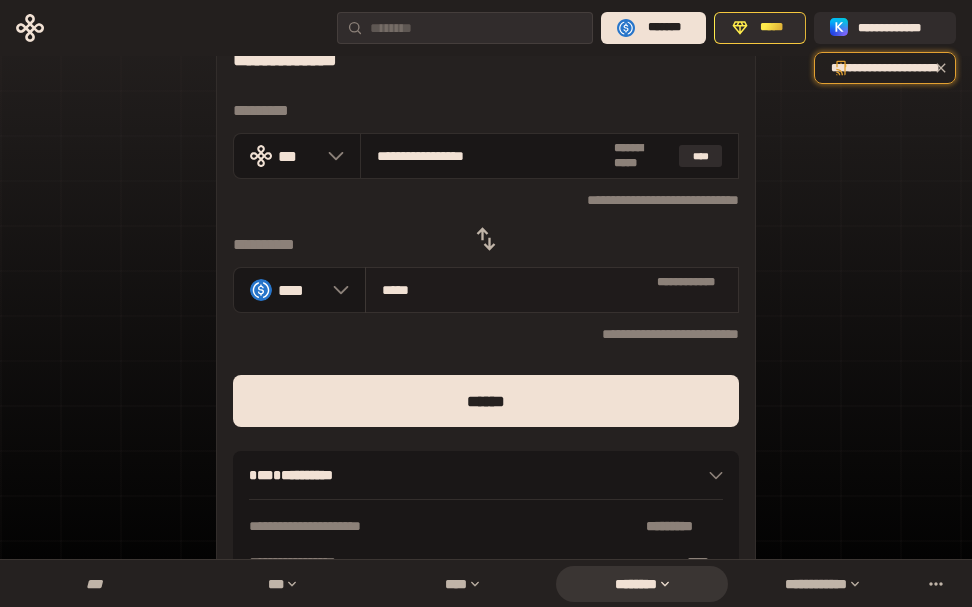 type on "****" 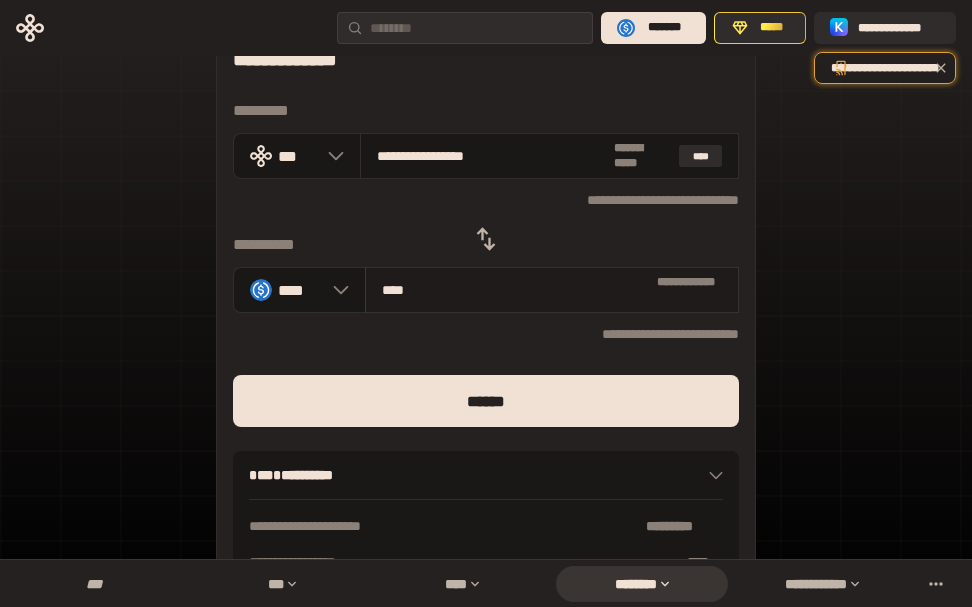 type on "**********" 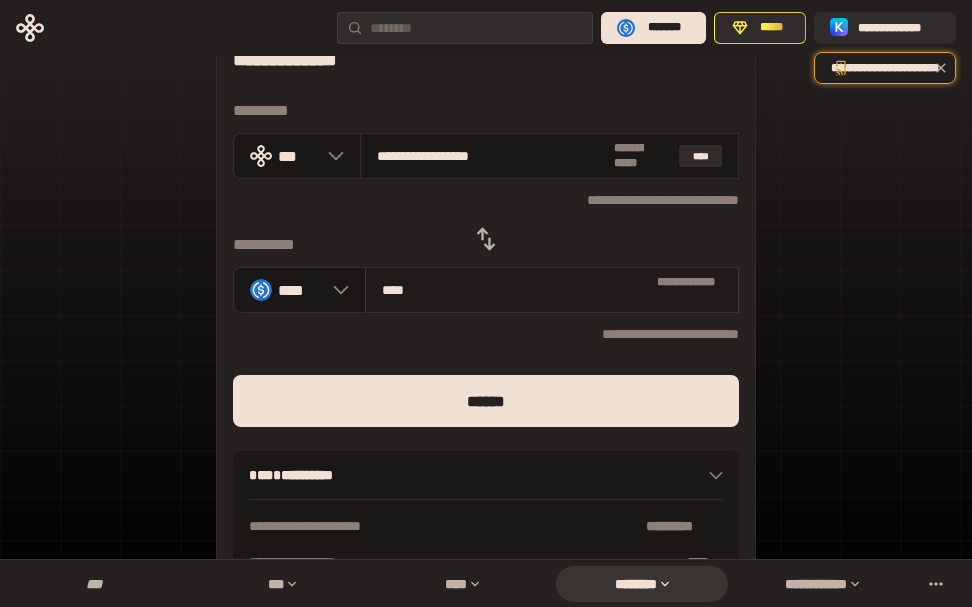 type on "***" 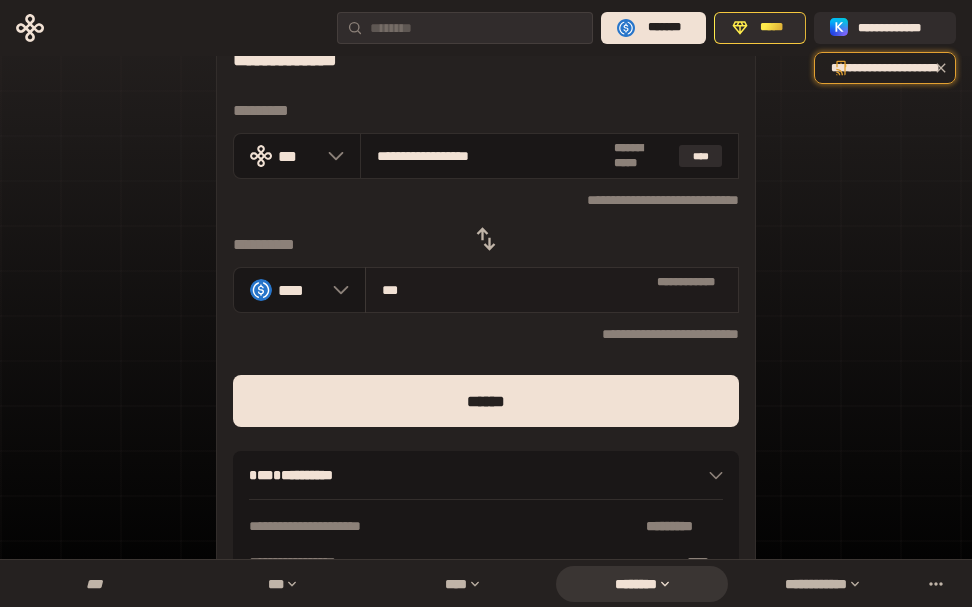 type on "**********" 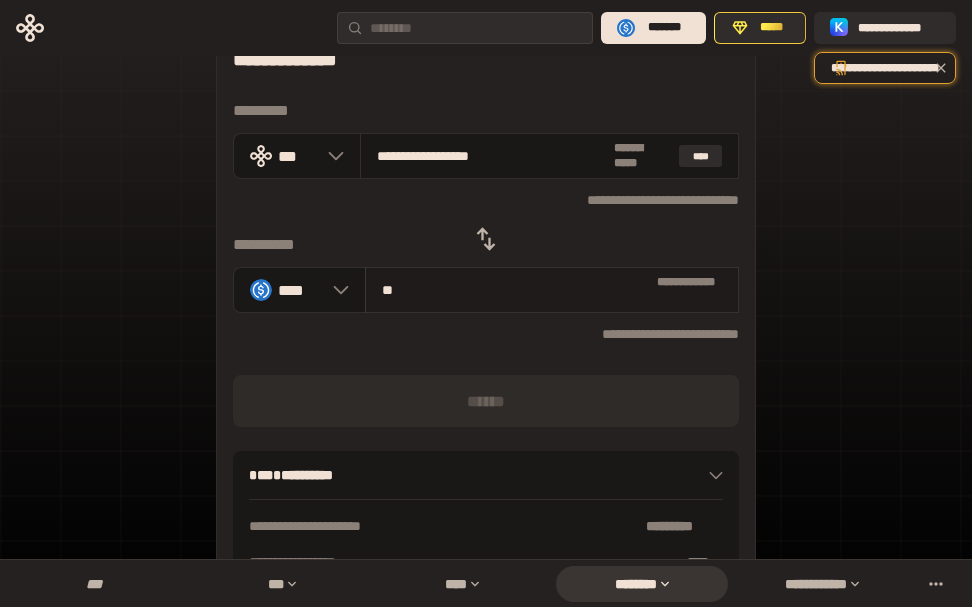 type 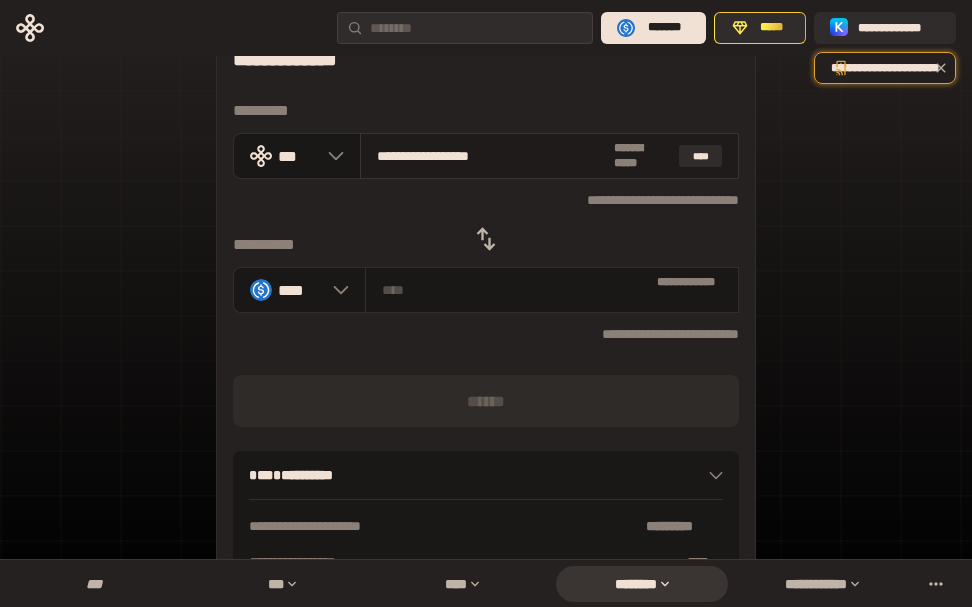 click on "**********" at bounding box center [491, 156] 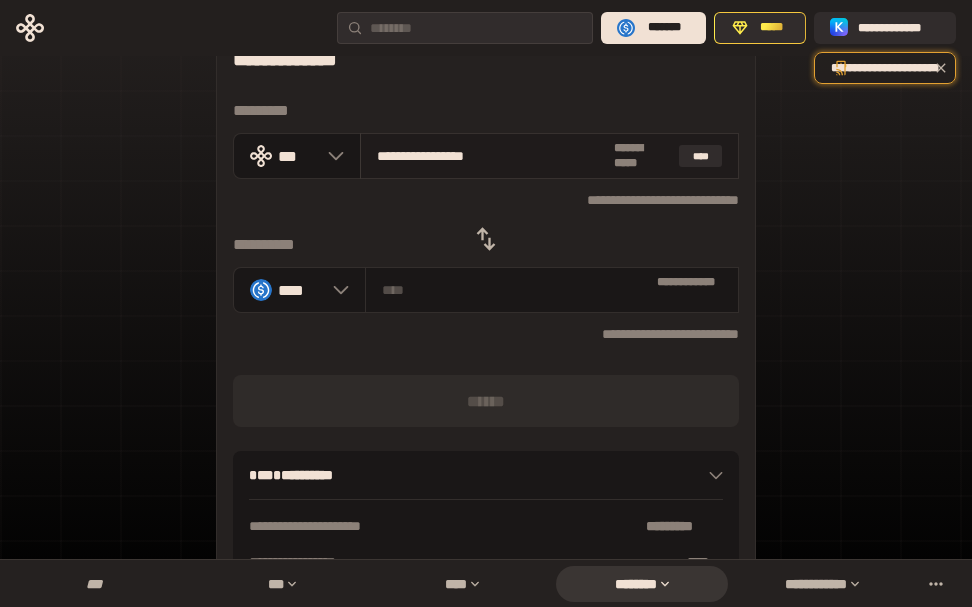 type on "********" 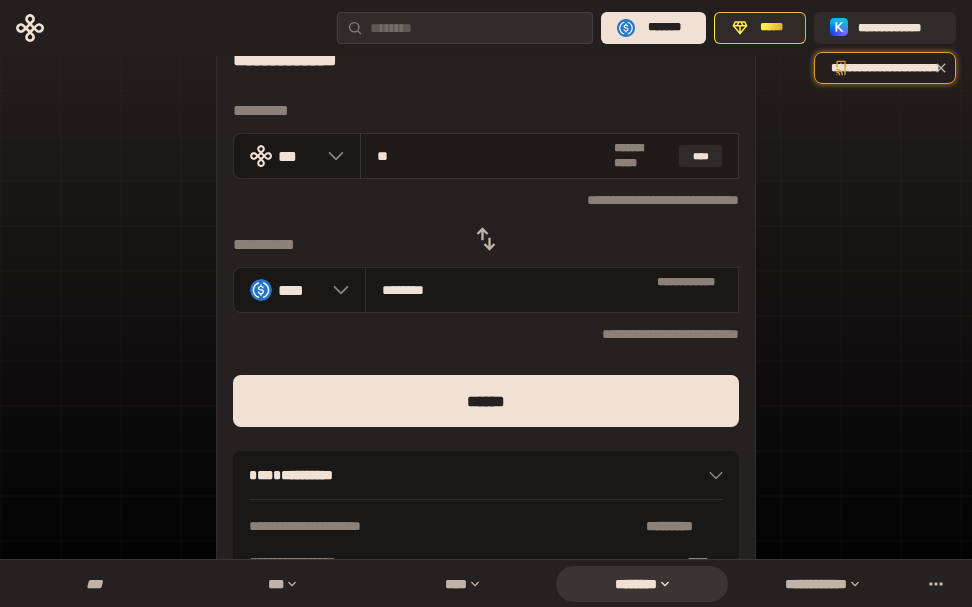 type on "*" 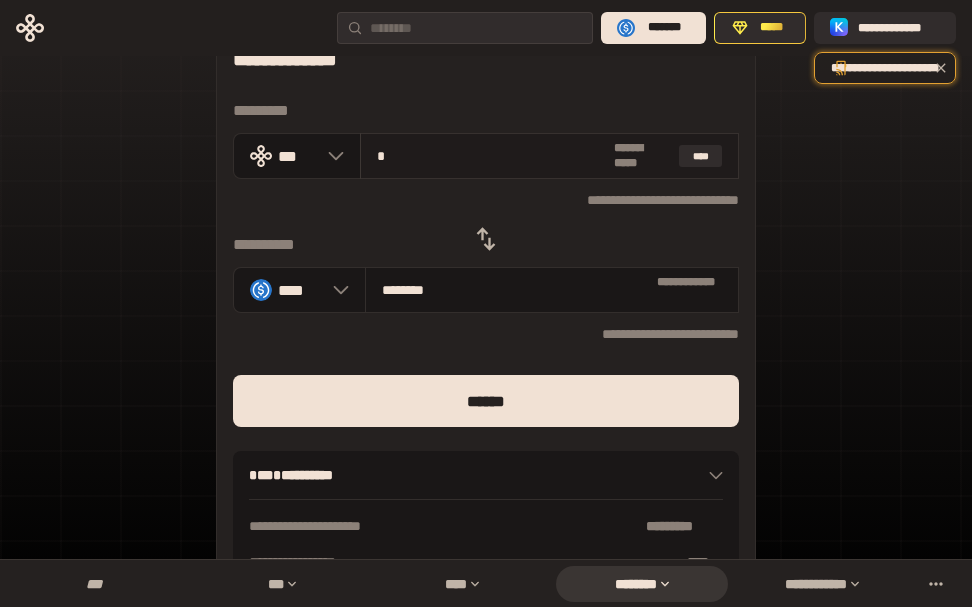 type 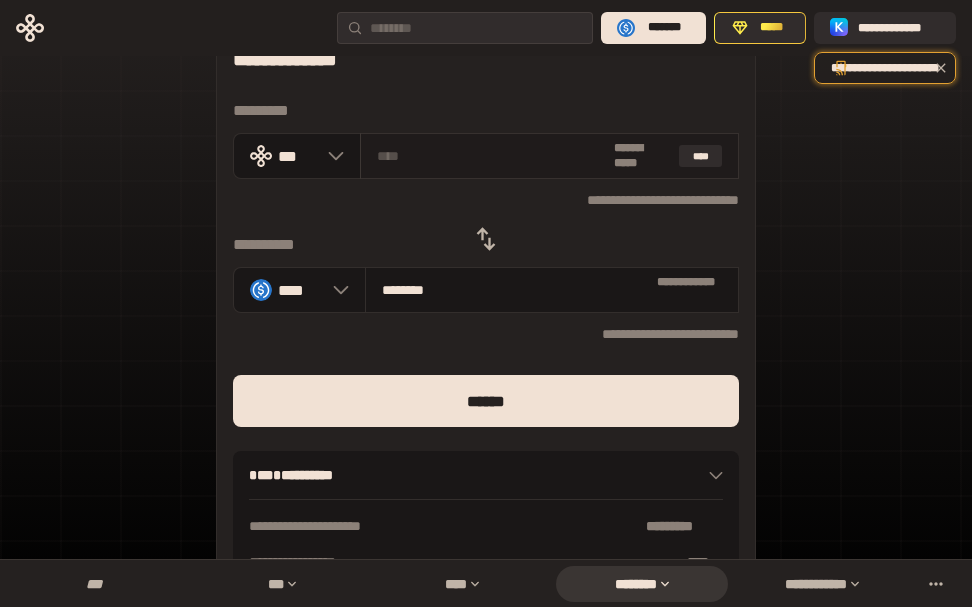 type on "********" 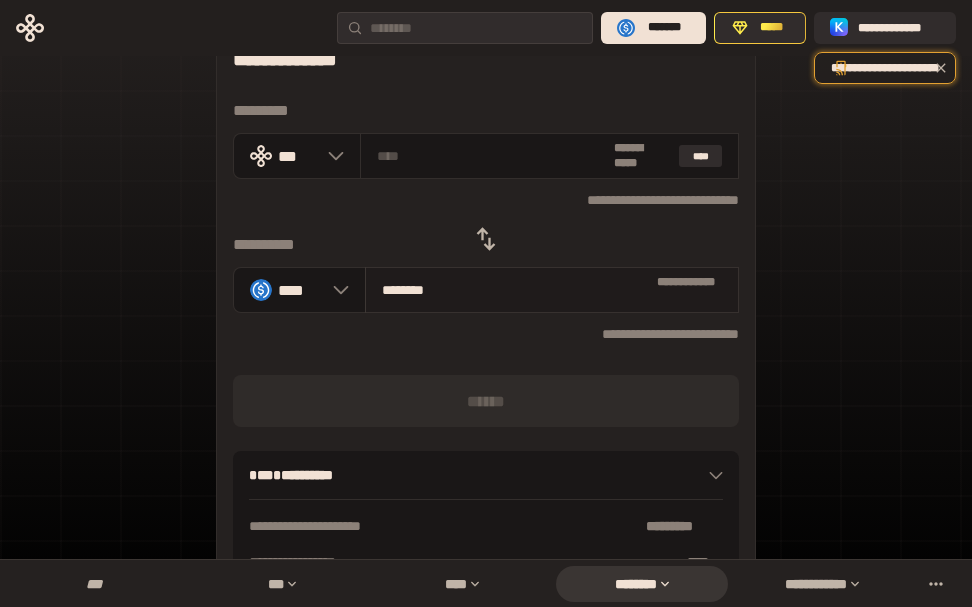 type 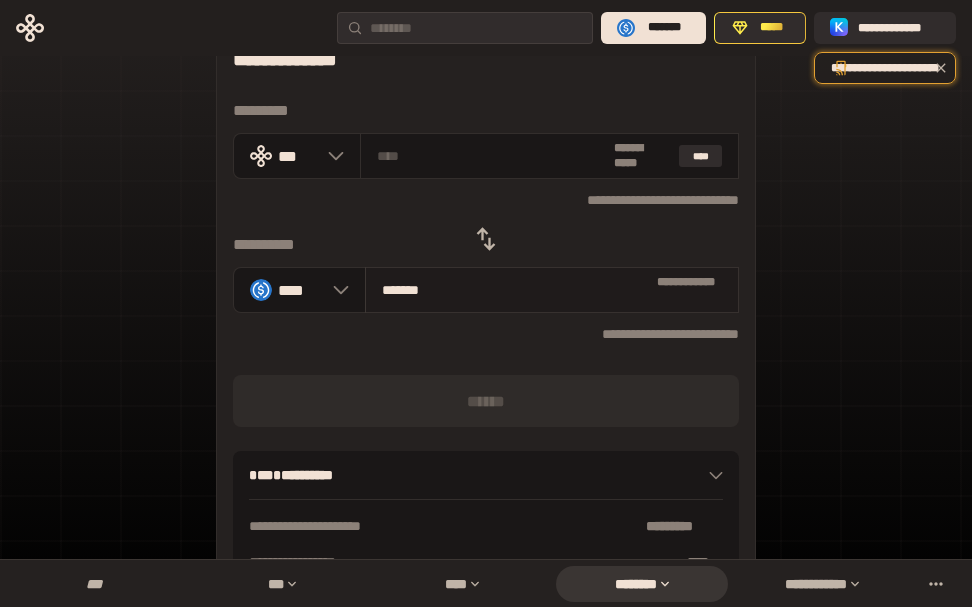 type on "**********" 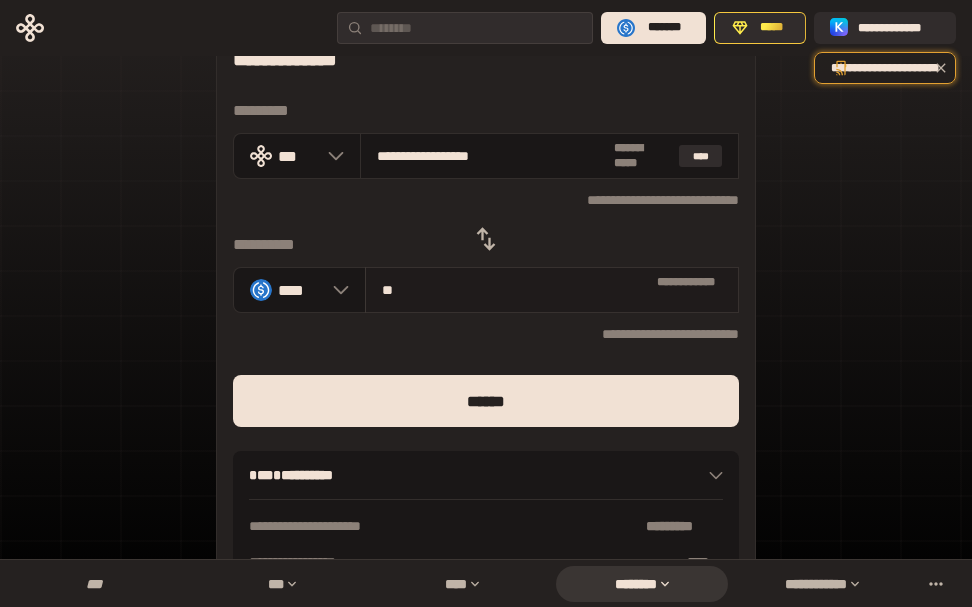 type on "*" 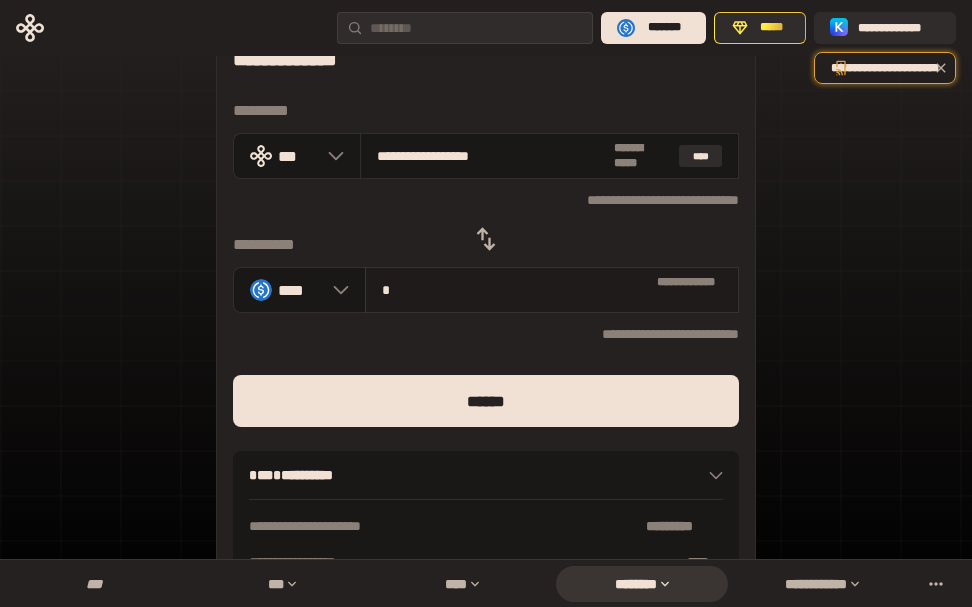 type 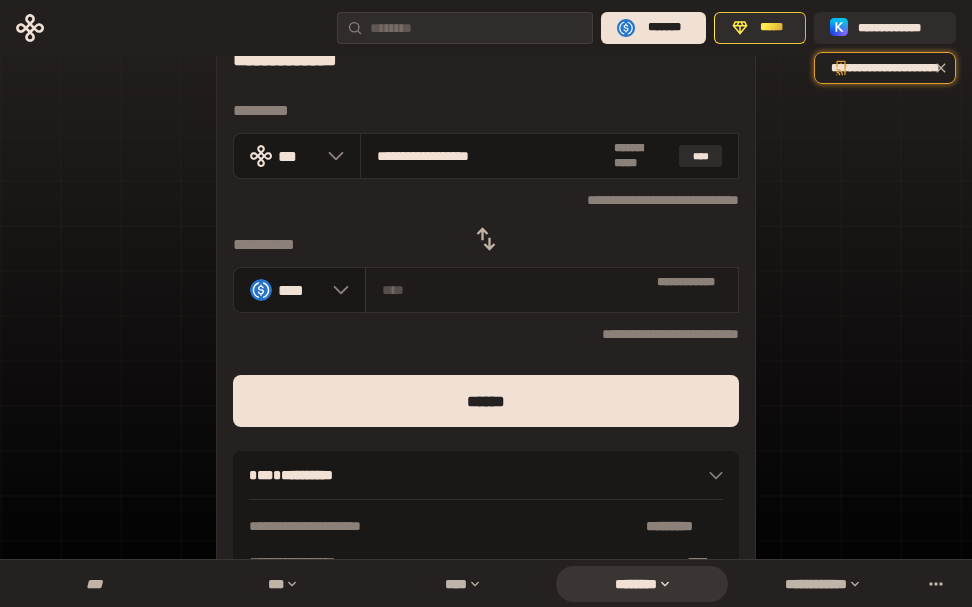 type on "**********" 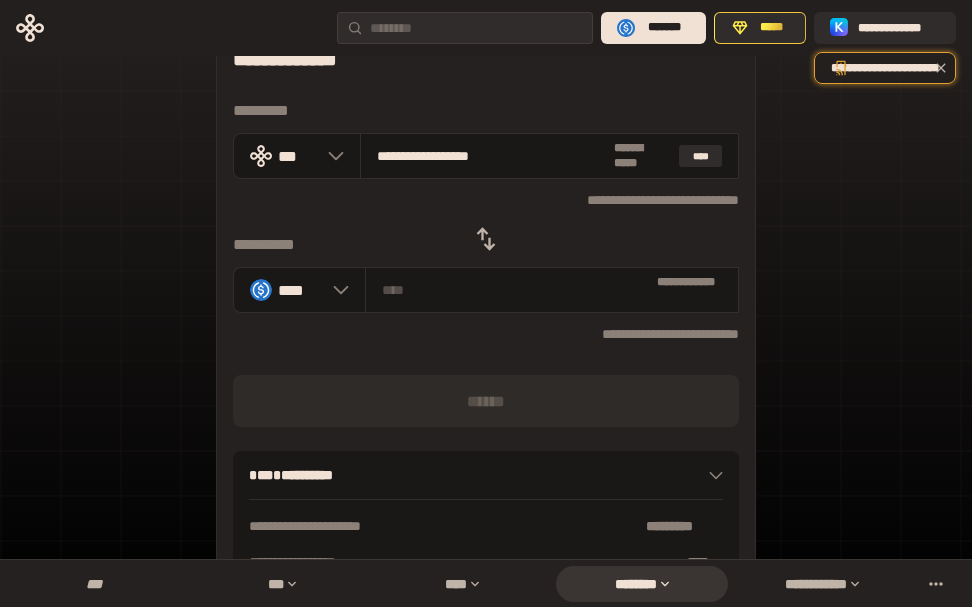 type 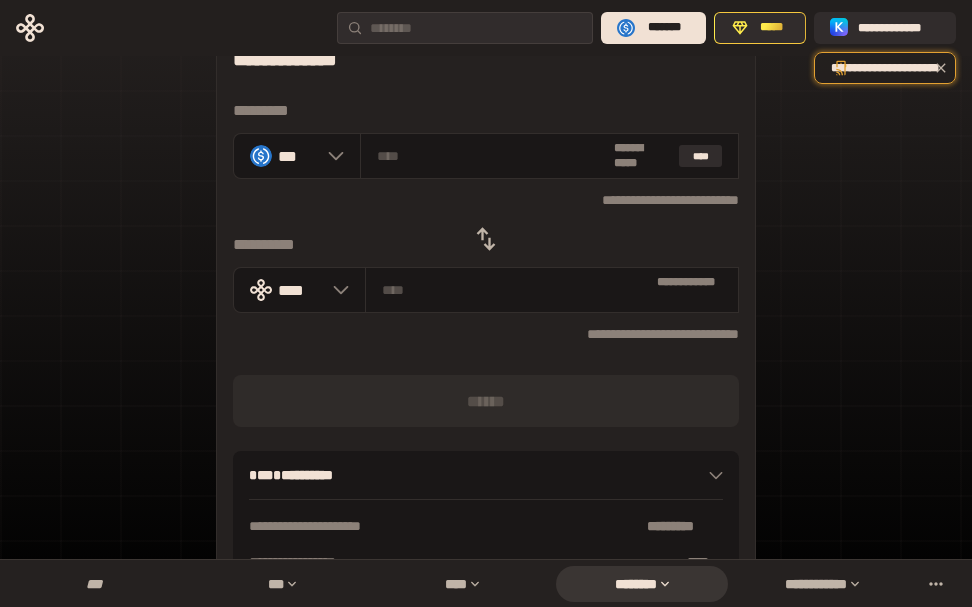 click 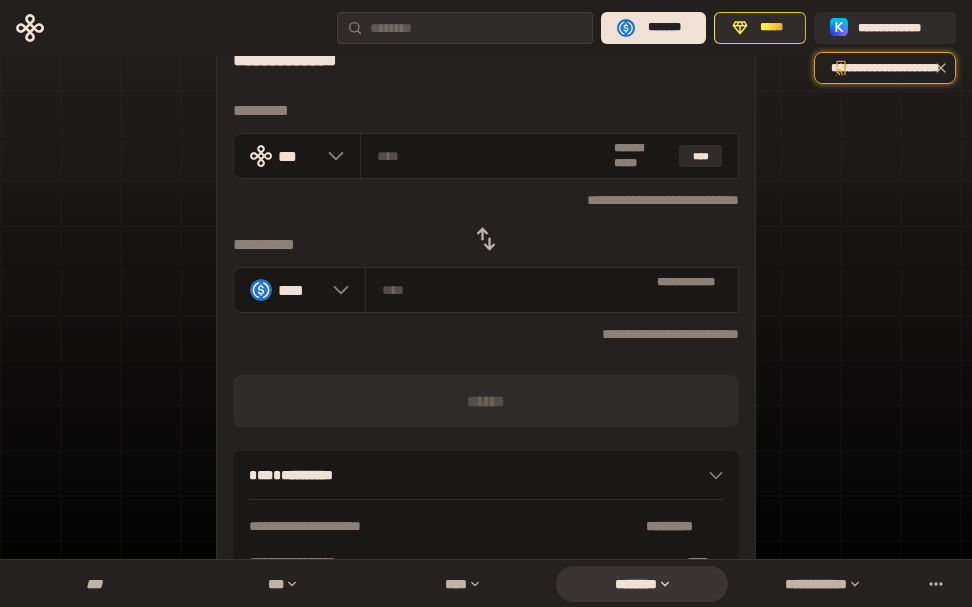 click on "**********" at bounding box center (486, 367) 